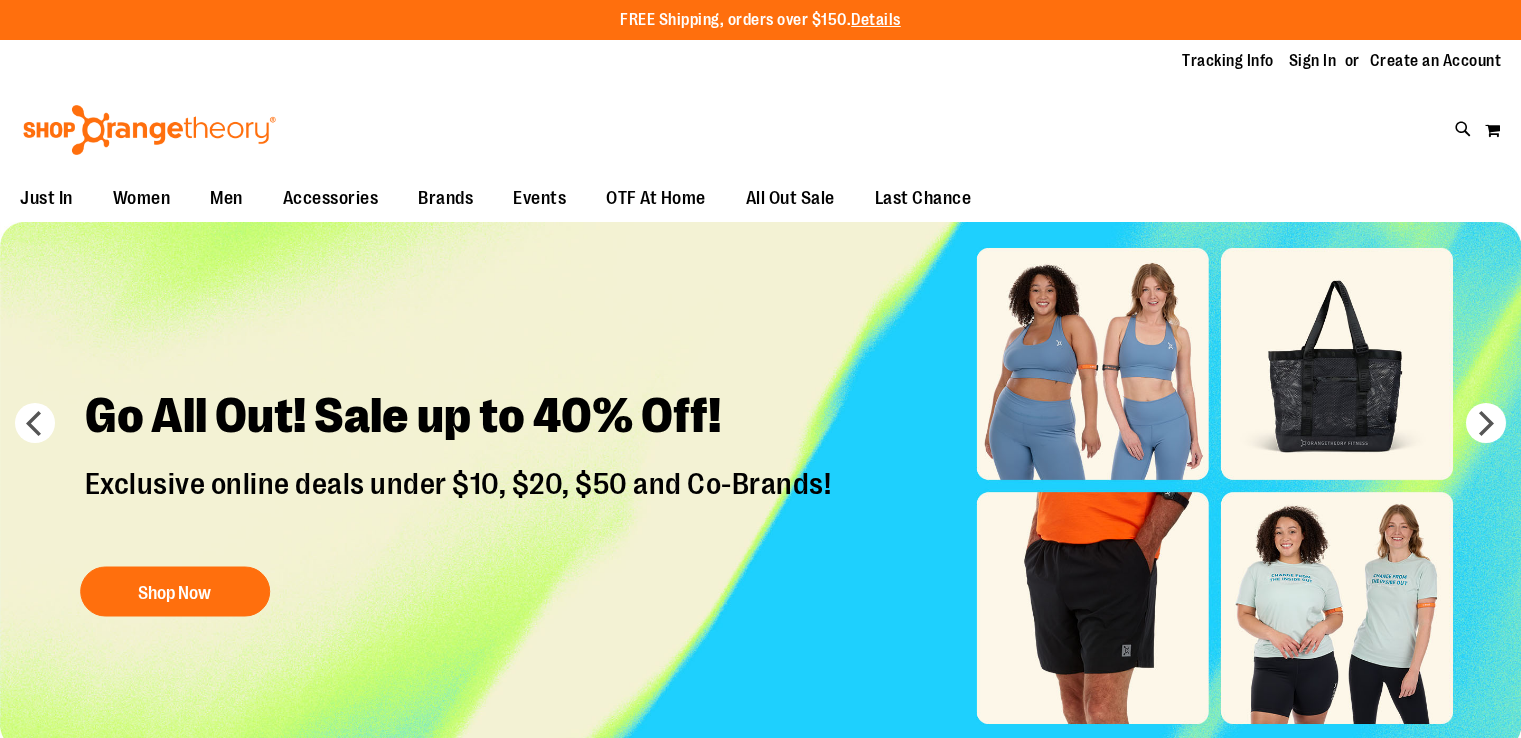 scroll, scrollTop: 0, scrollLeft: 0, axis: both 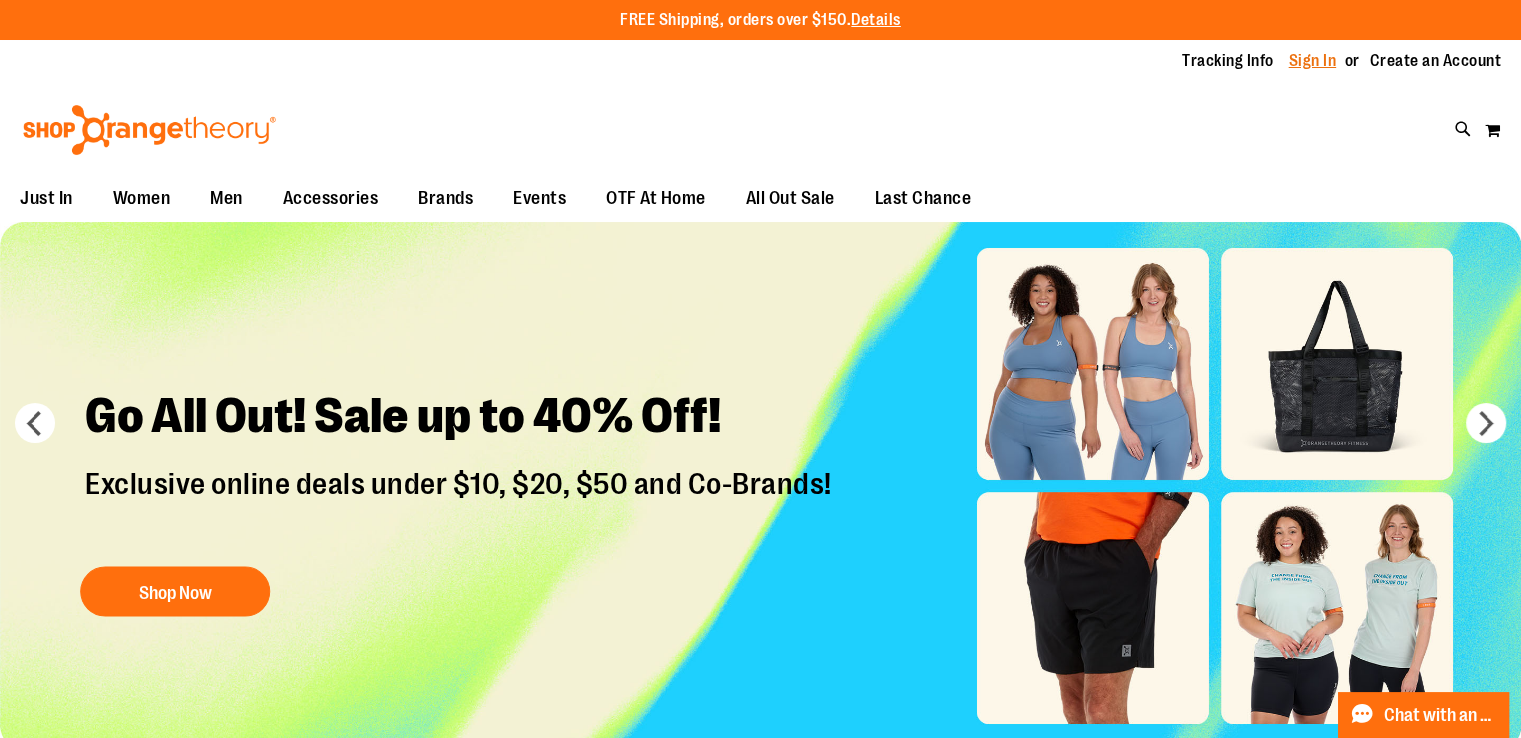 click on "Sign In" at bounding box center [1313, 61] 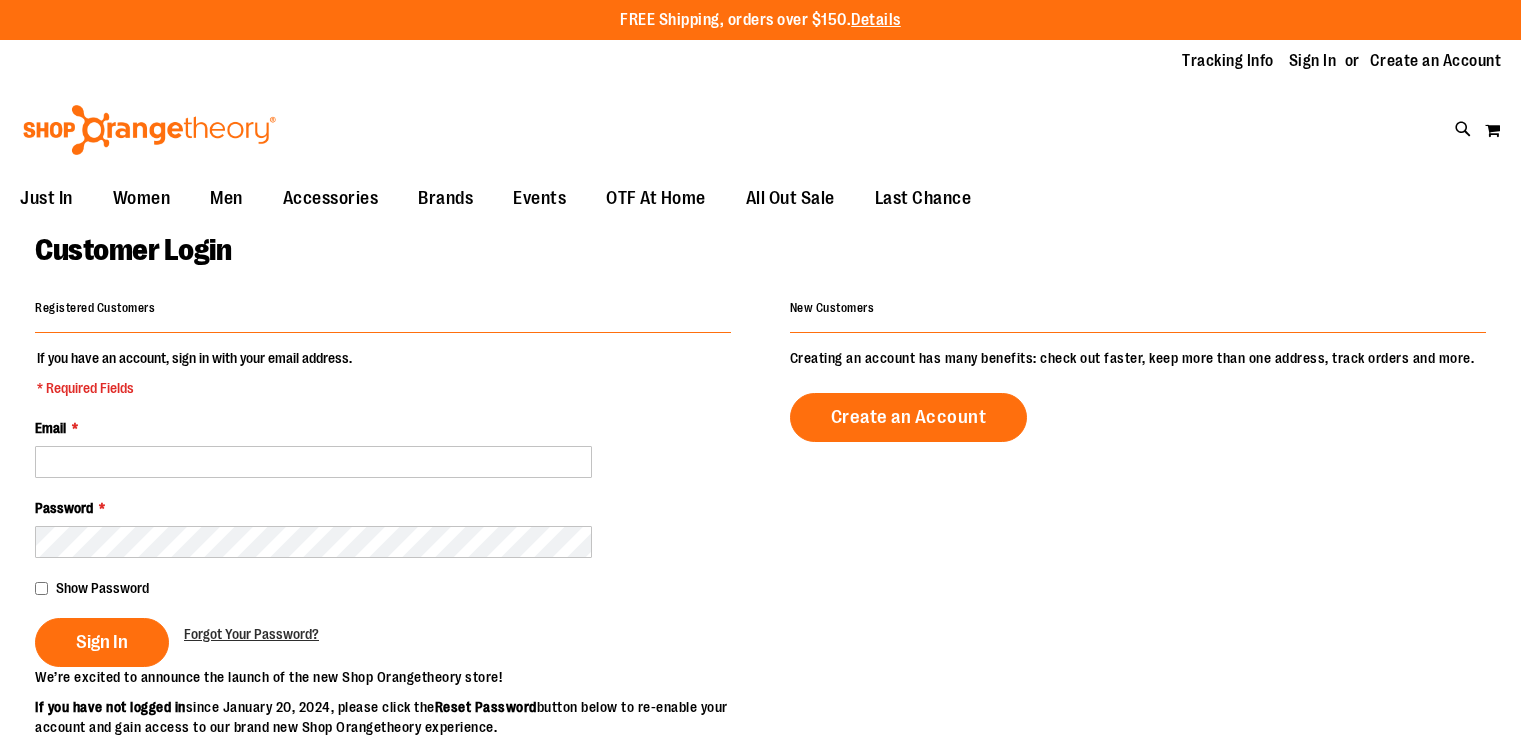 scroll, scrollTop: 0, scrollLeft: 0, axis: both 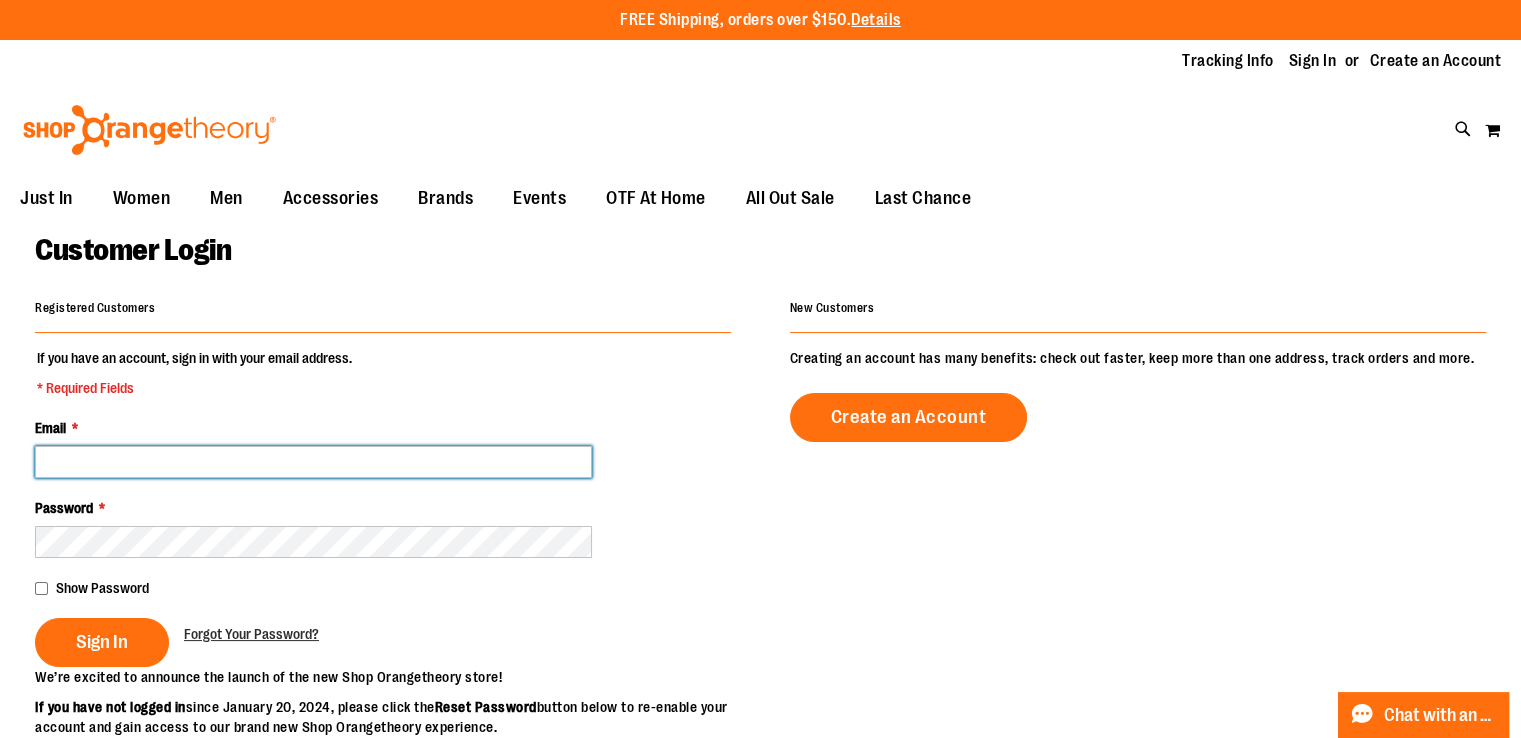 click on "Email *" at bounding box center [313, 462] 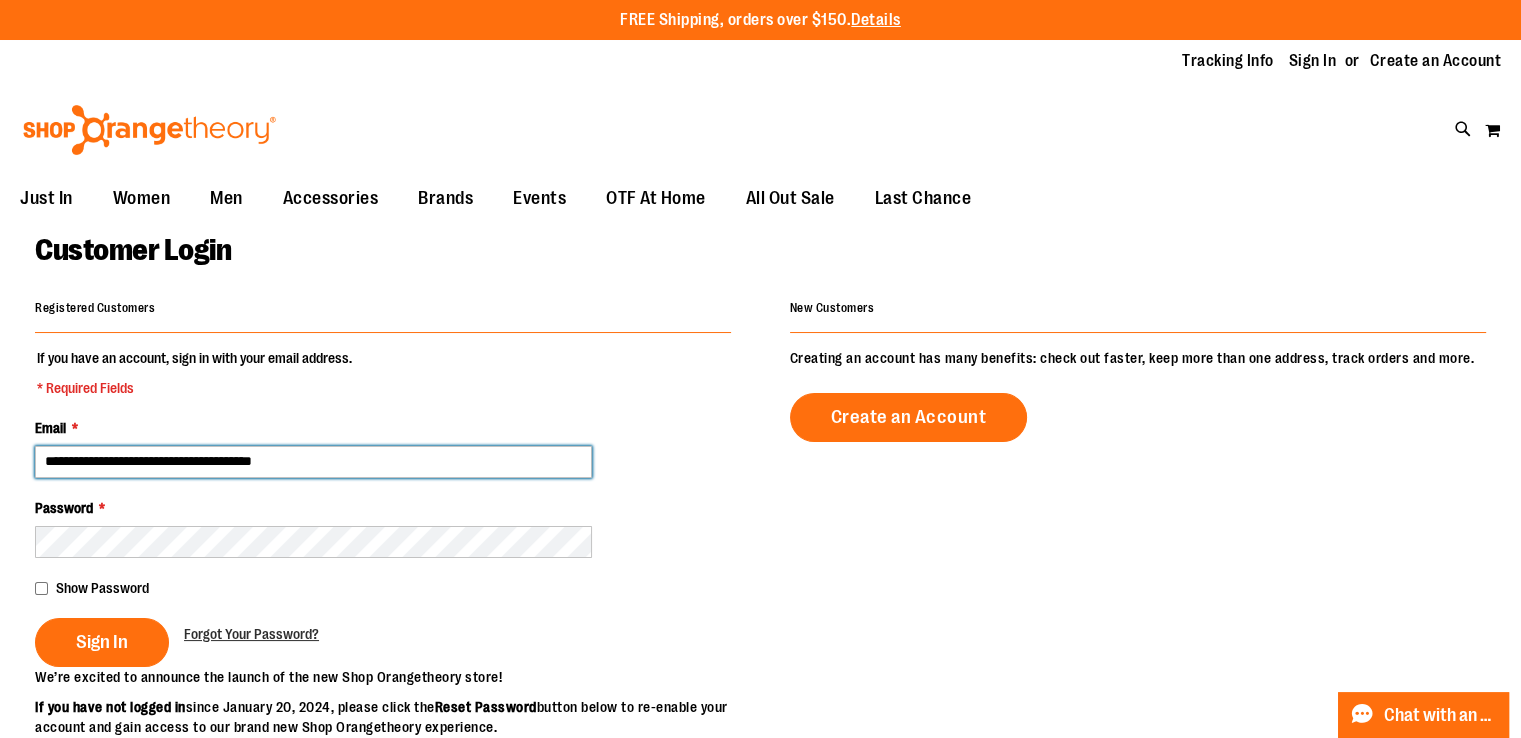 type on "**********" 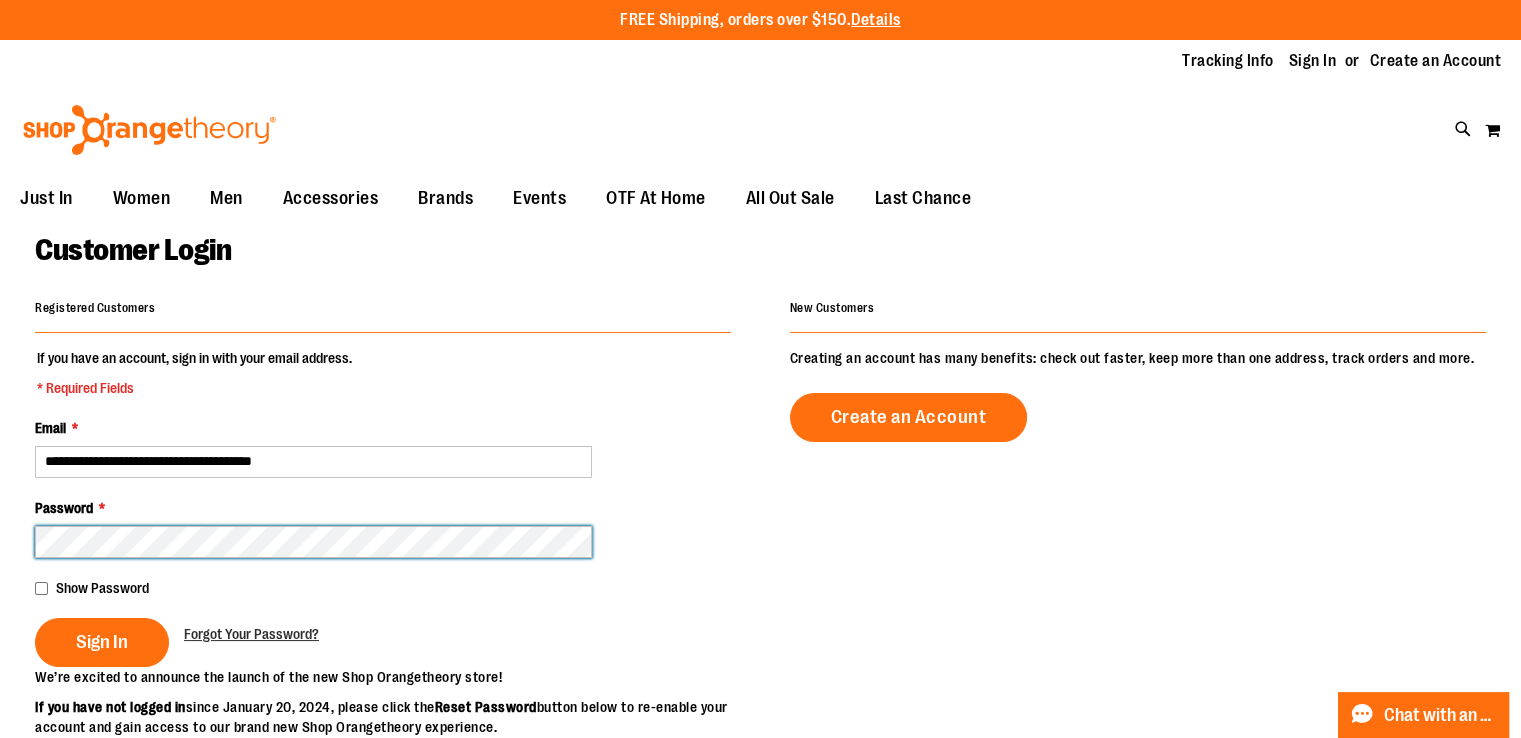 click on "Sign In" at bounding box center [102, 642] 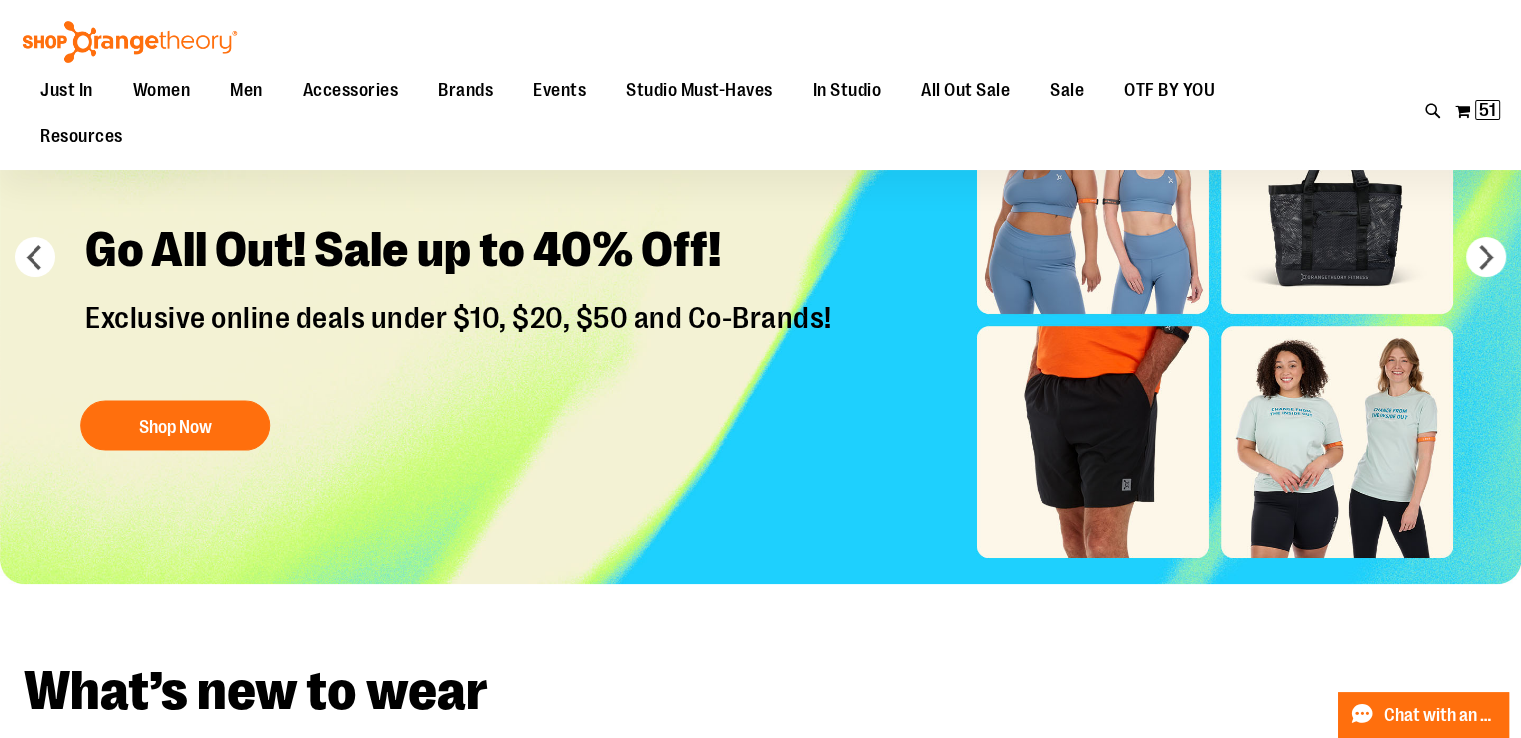scroll, scrollTop: 0, scrollLeft: 0, axis: both 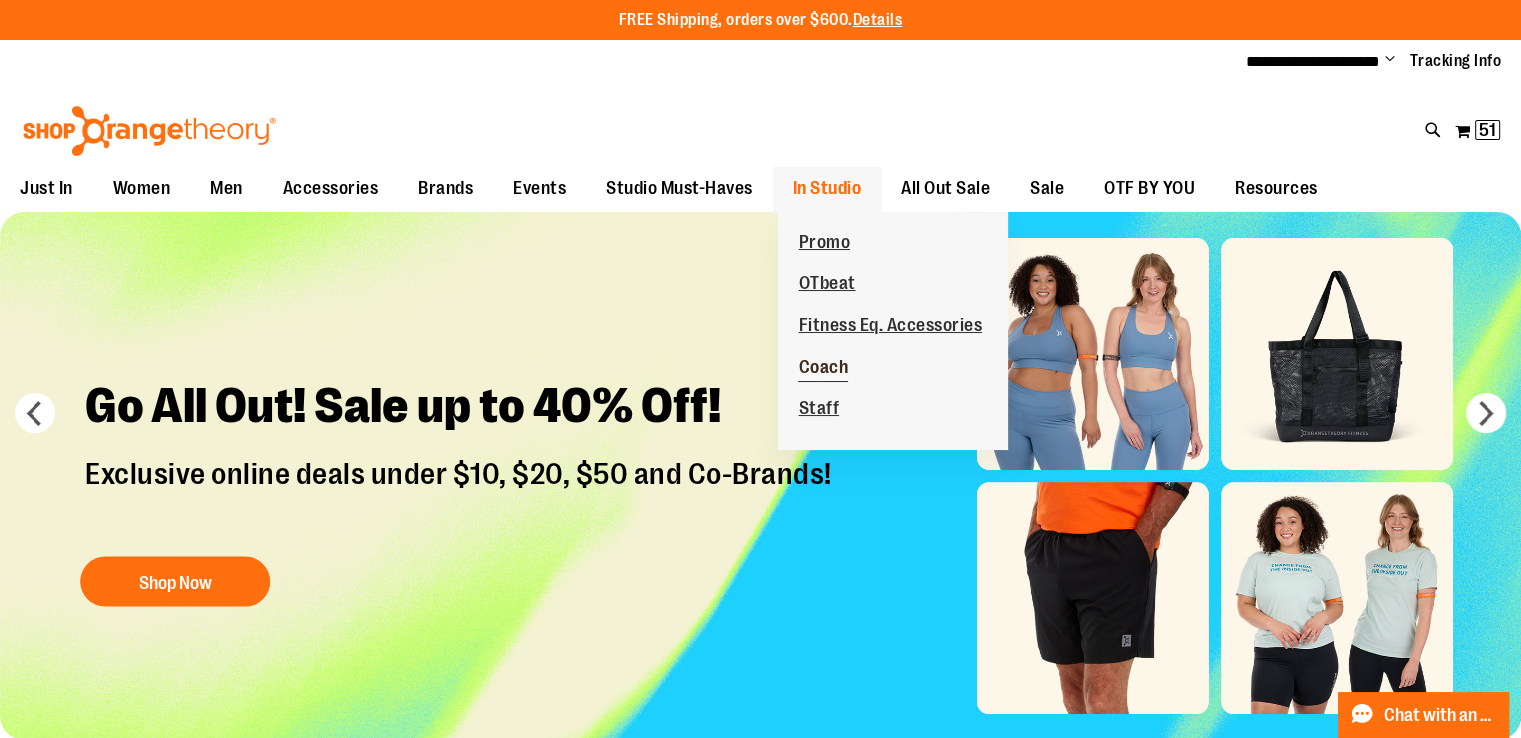 click on "Coach" at bounding box center (823, 369) 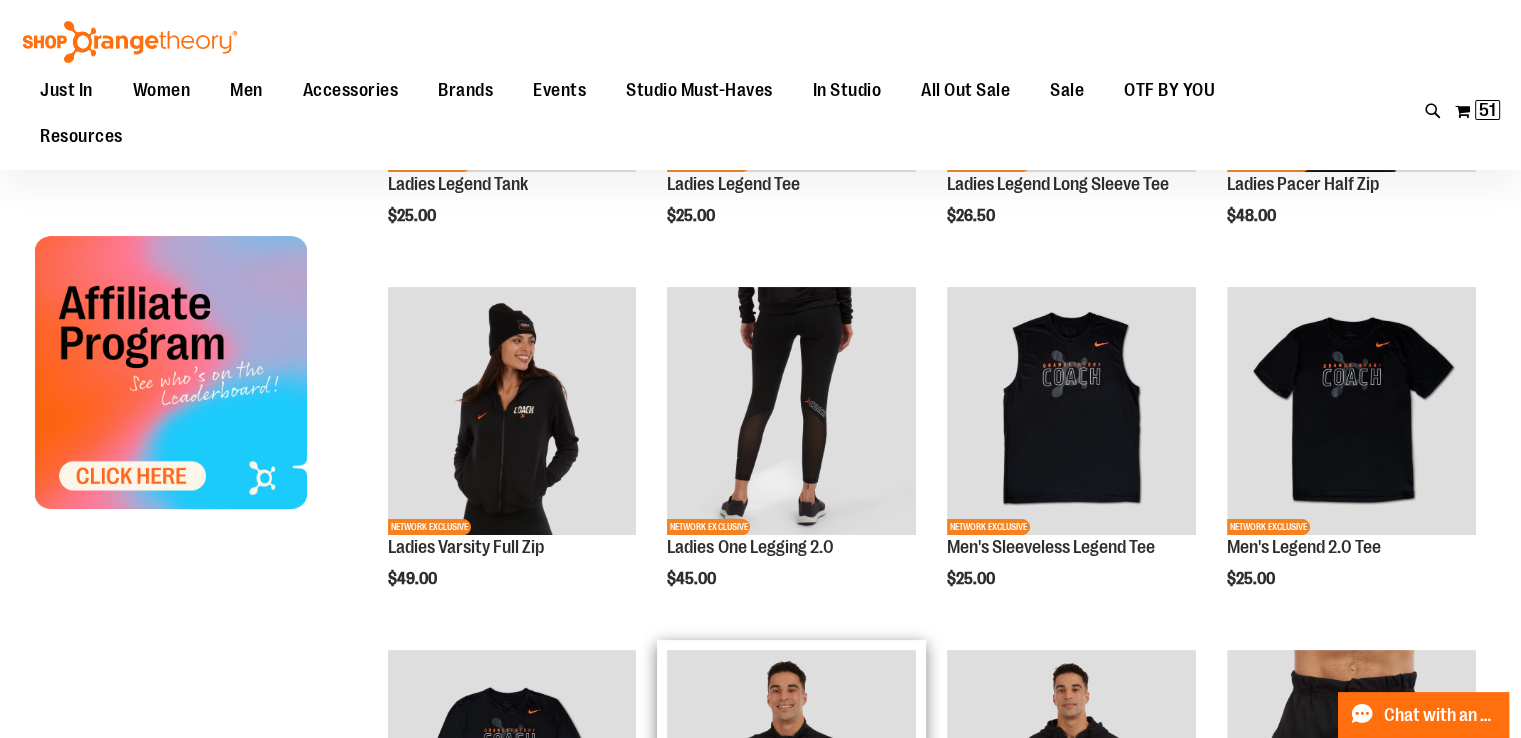 scroll, scrollTop: 298, scrollLeft: 0, axis: vertical 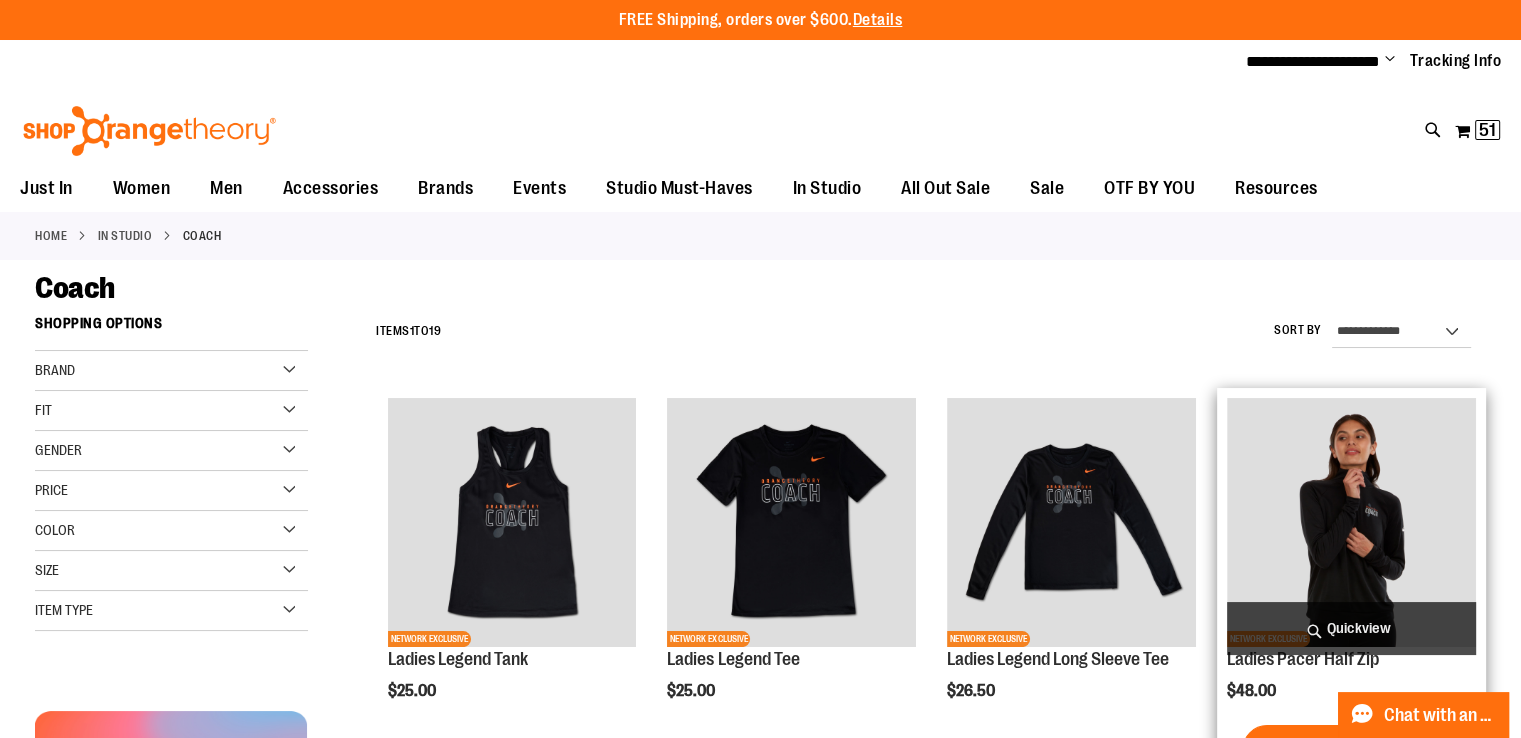 click at bounding box center (1351, 522) 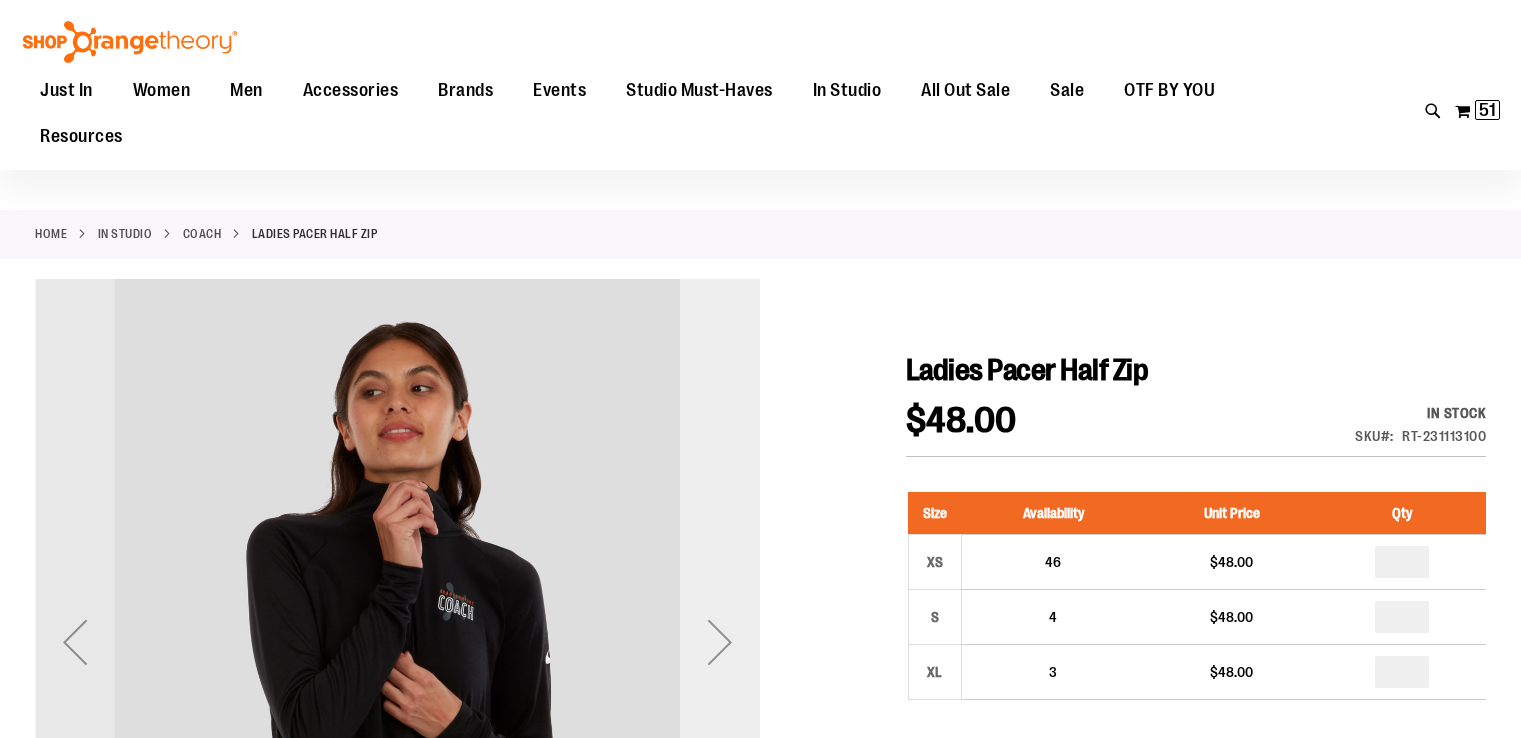scroll, scrollTop: 200, scrollLeft: 0, axis: vertical 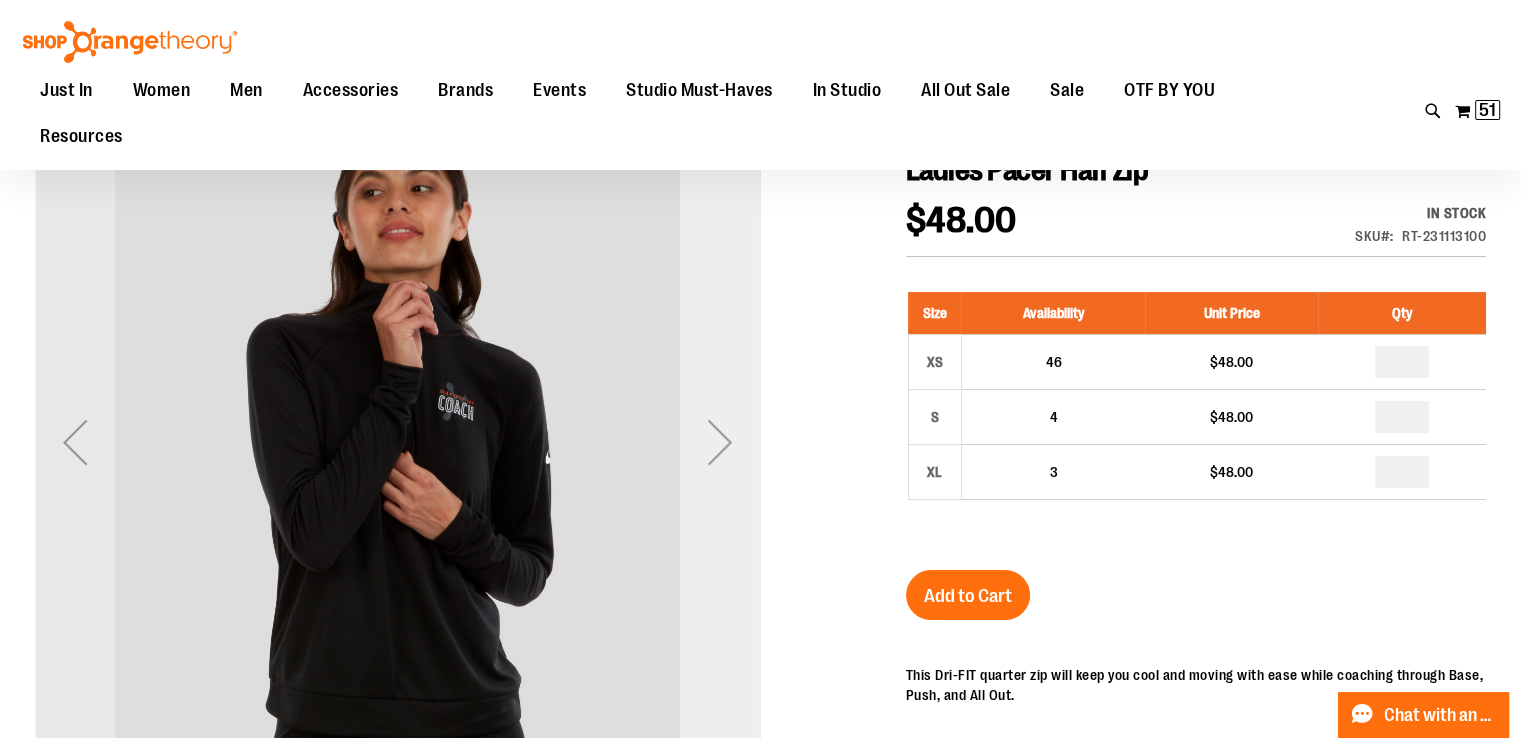 click at bounding box center [720, 442] 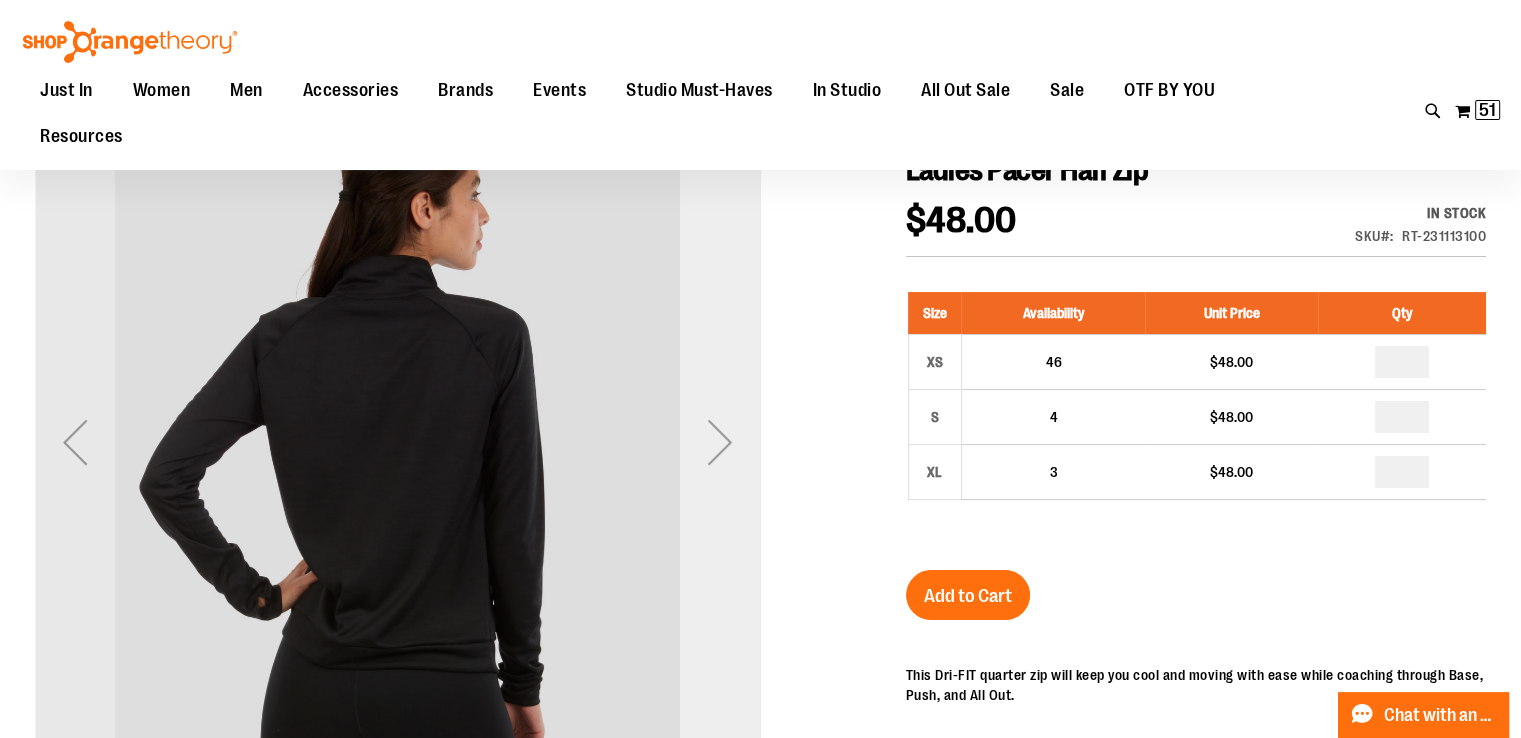 click at bounding box center [720, 442] 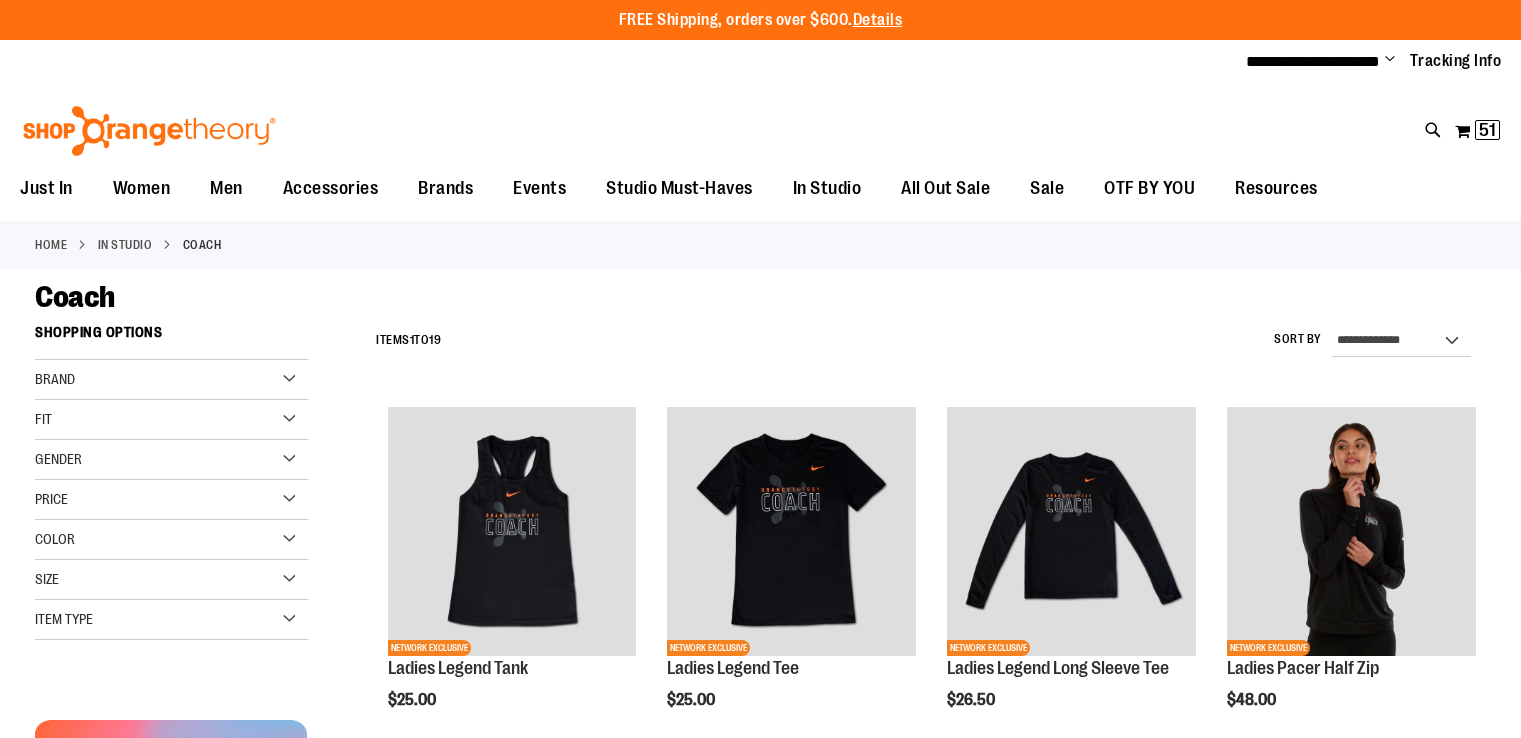 scroll, scrollTop: 0, scrollLeft: 0, axis: both 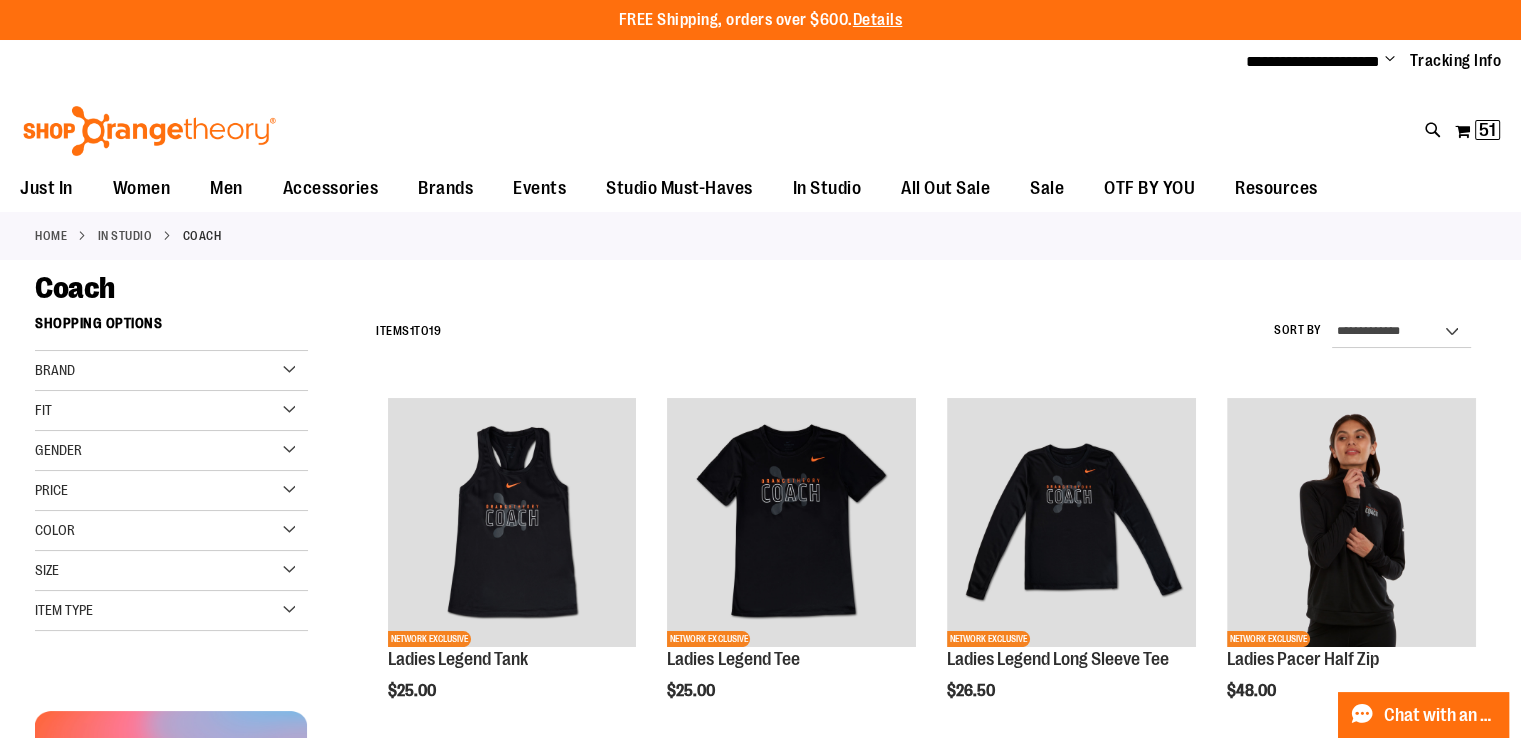 click on "**********" at bounding box center [926, 332] 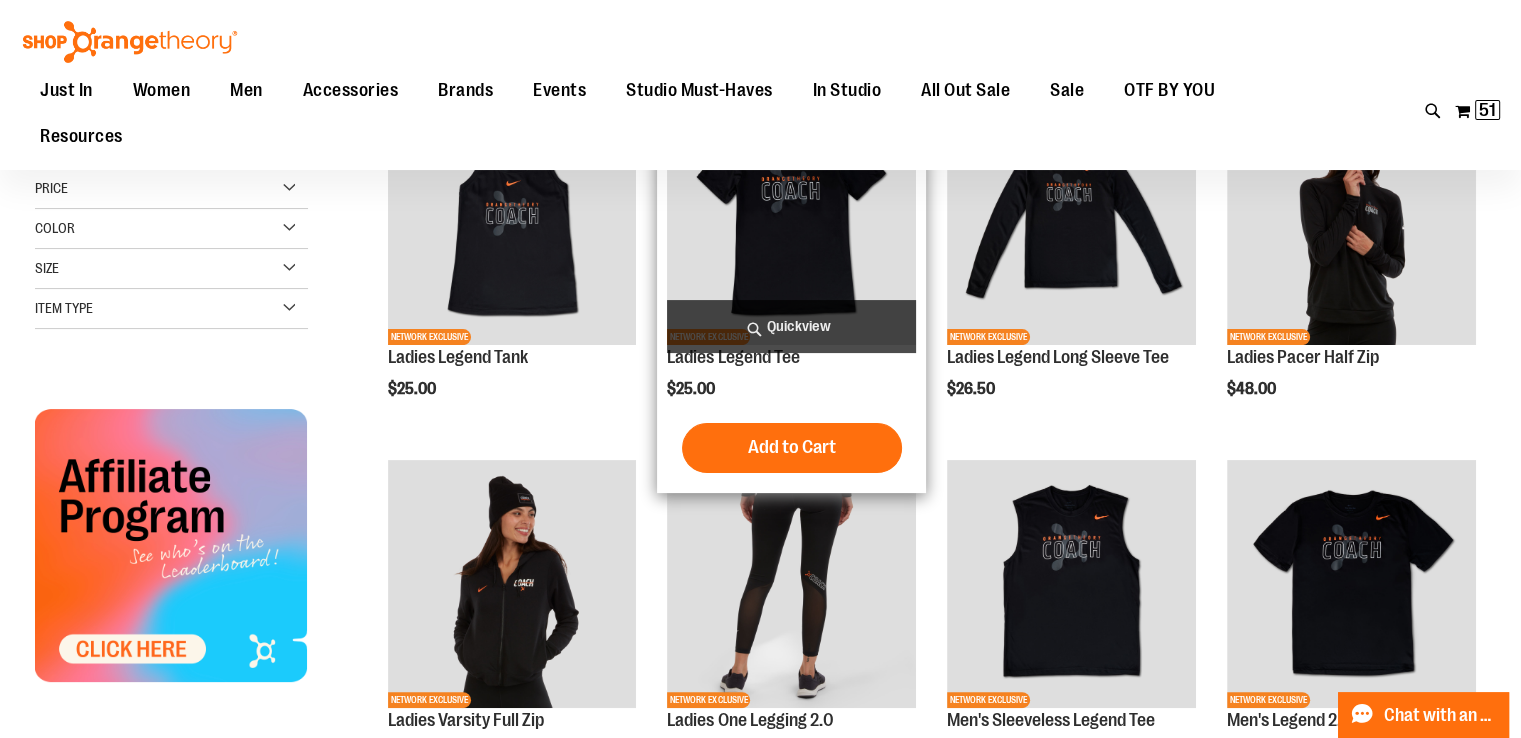scroll, scrollTop: 100, scrollLeft: 0, axis: vertical 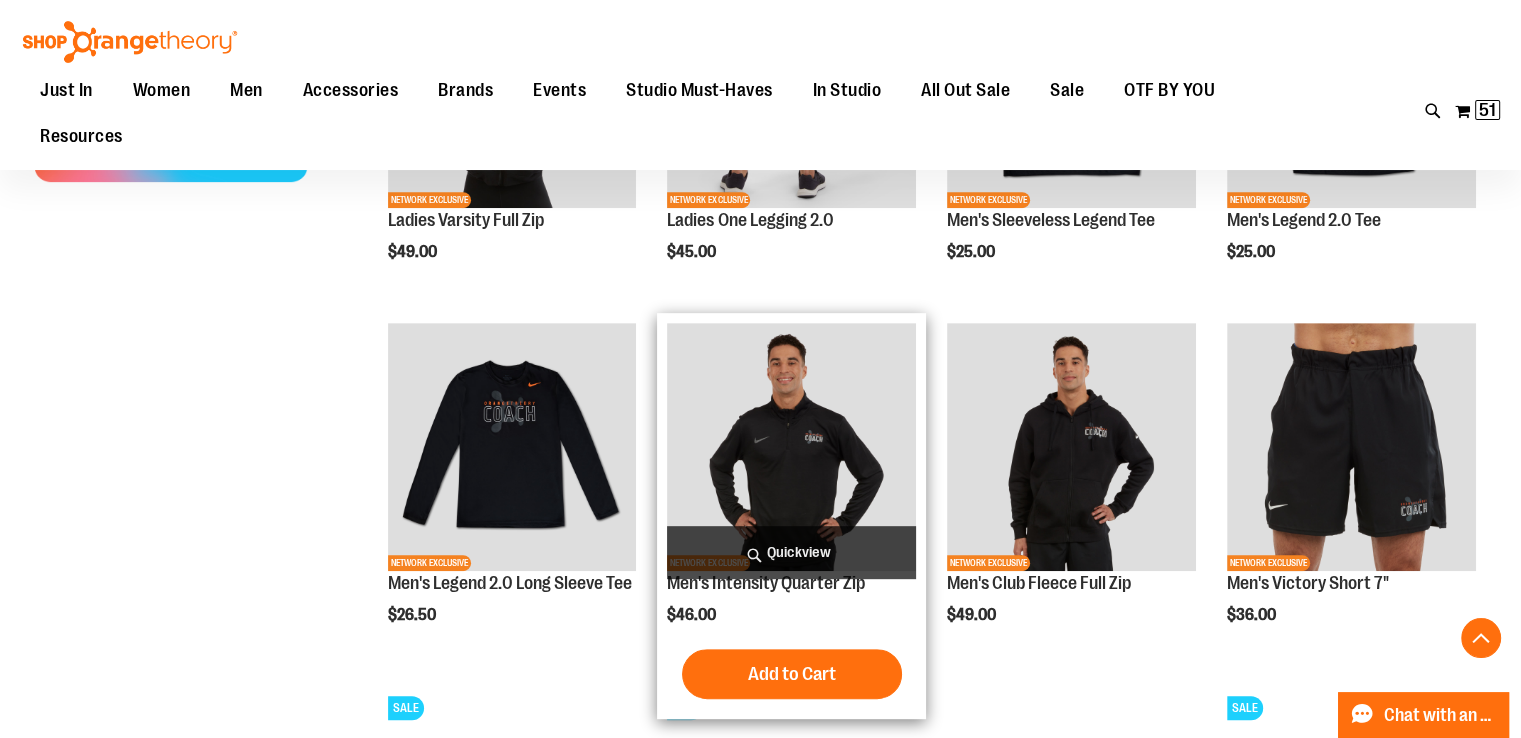 click at bounding box center [791, 447] 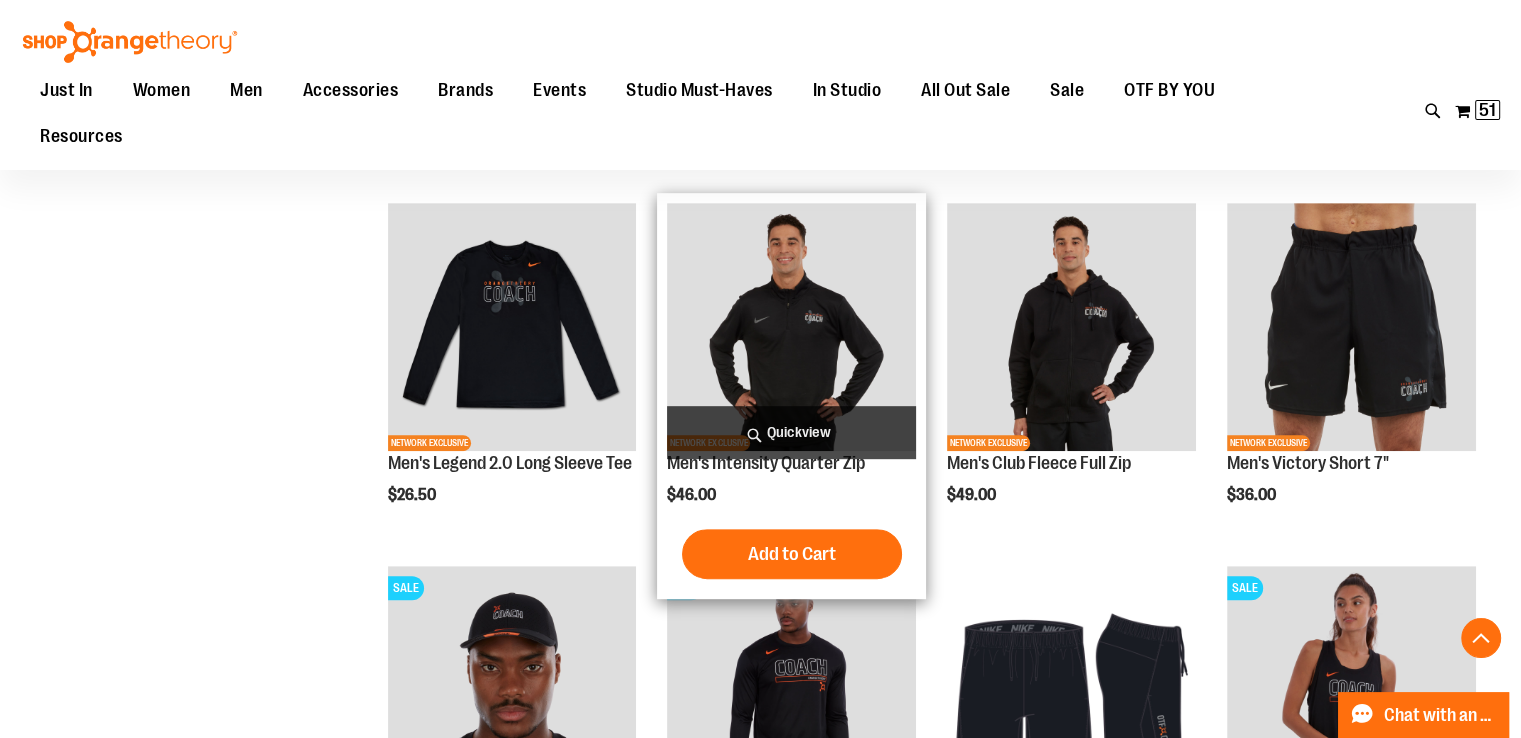 scroll, scrollTop: 800, scrollLeft: 0, axis: vertical 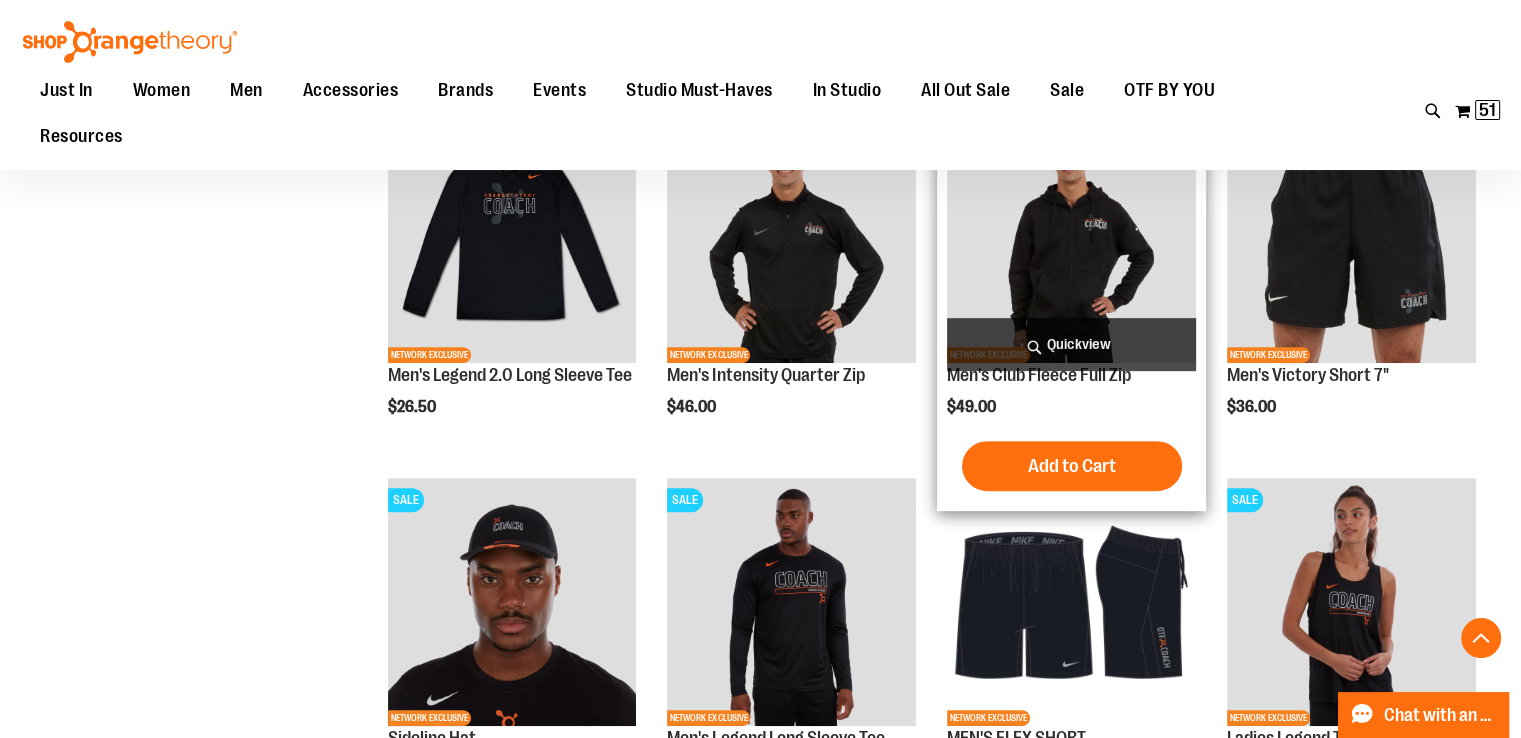 click at bounding box center (1071, 239) 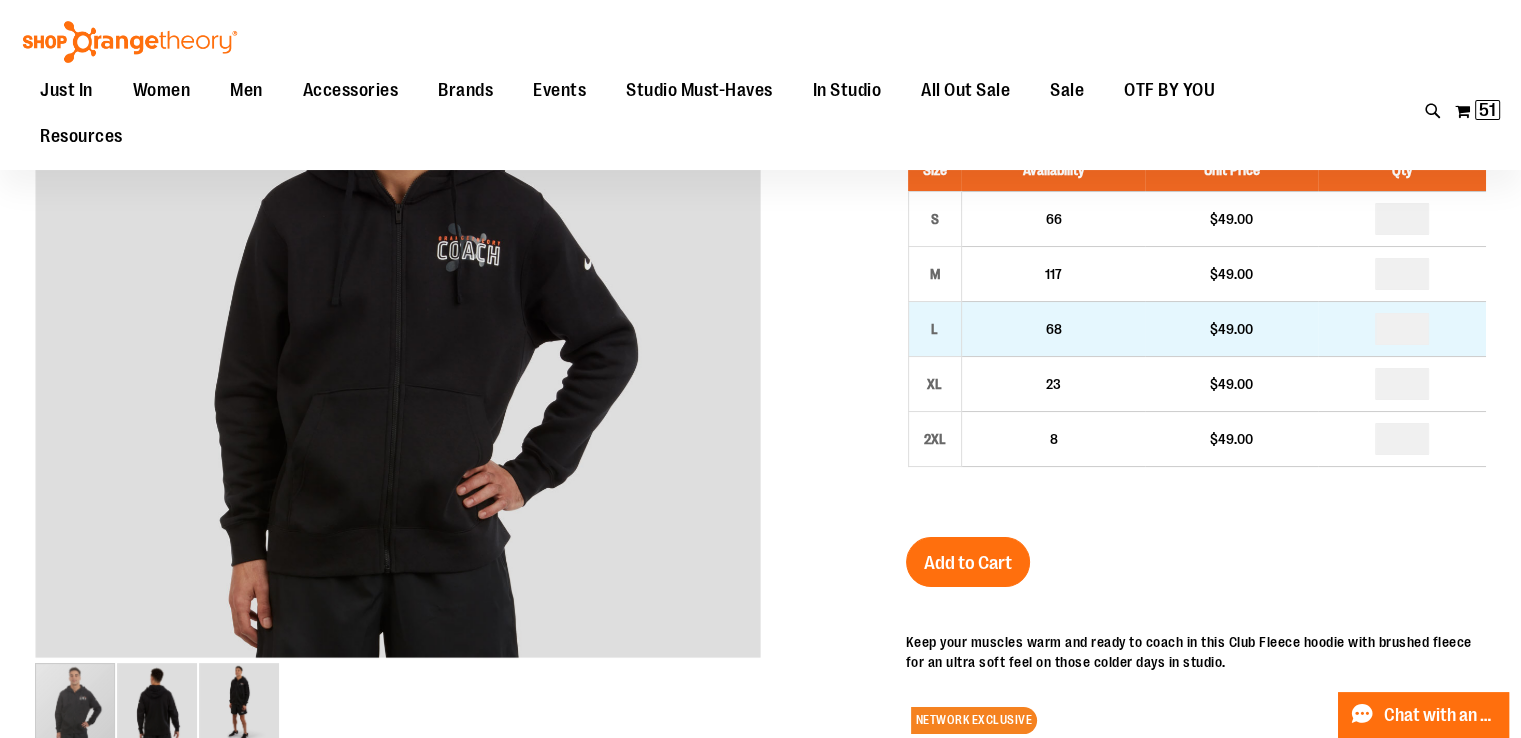 scroll, scrollTop: 98, scrollLeft: 0, axis: vertical 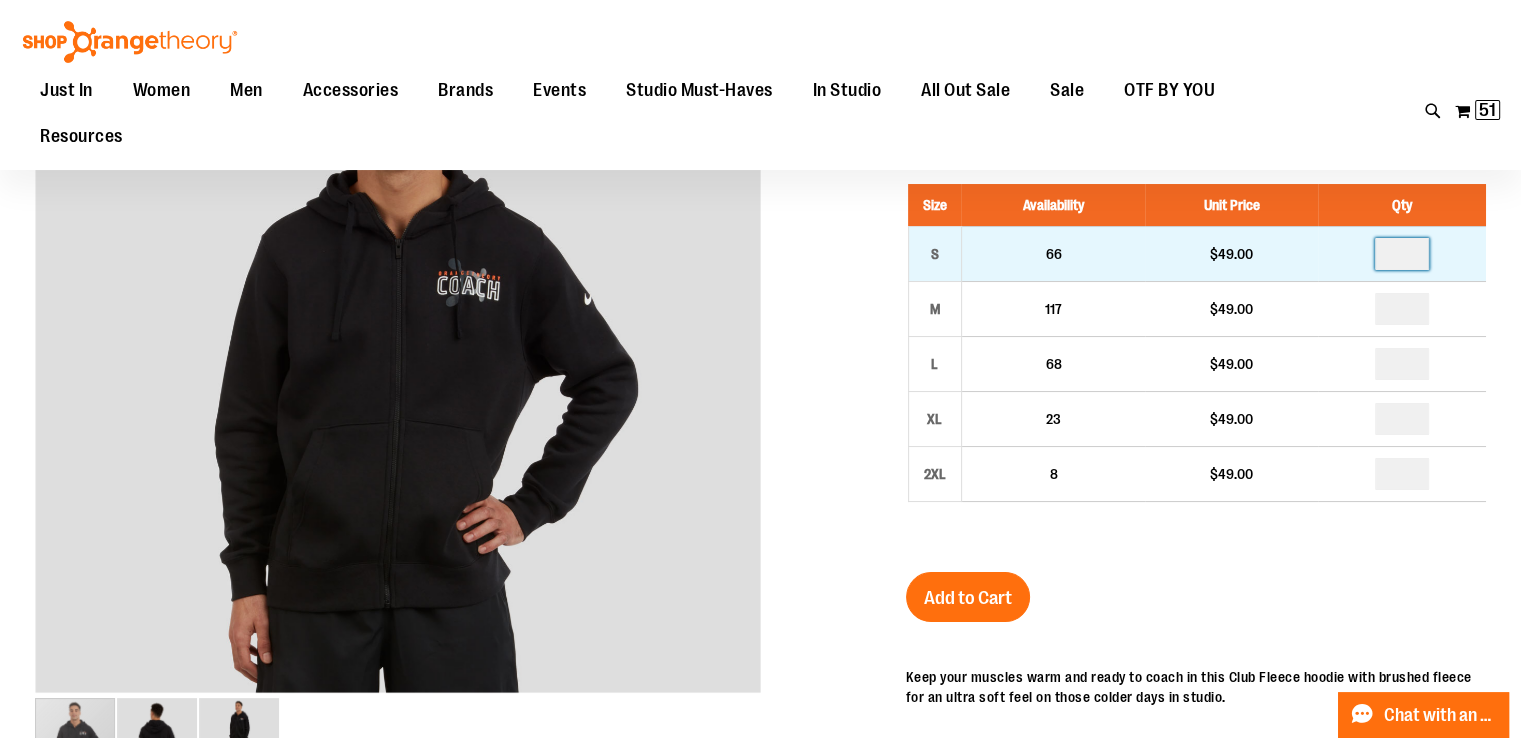 click at bounding box center [1402, 254] 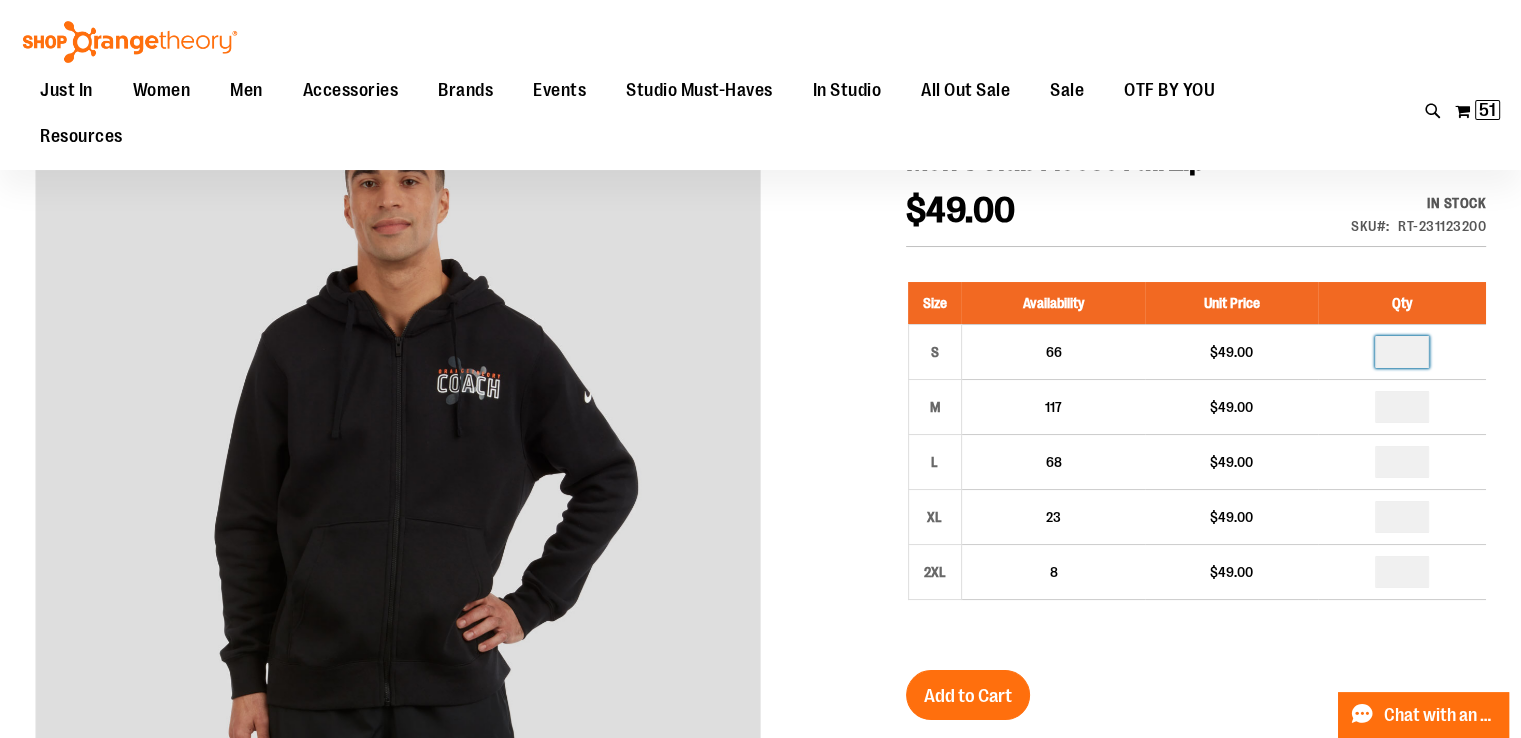 scroll, scrollTop: 0, scrollLeft: 0, axis: both 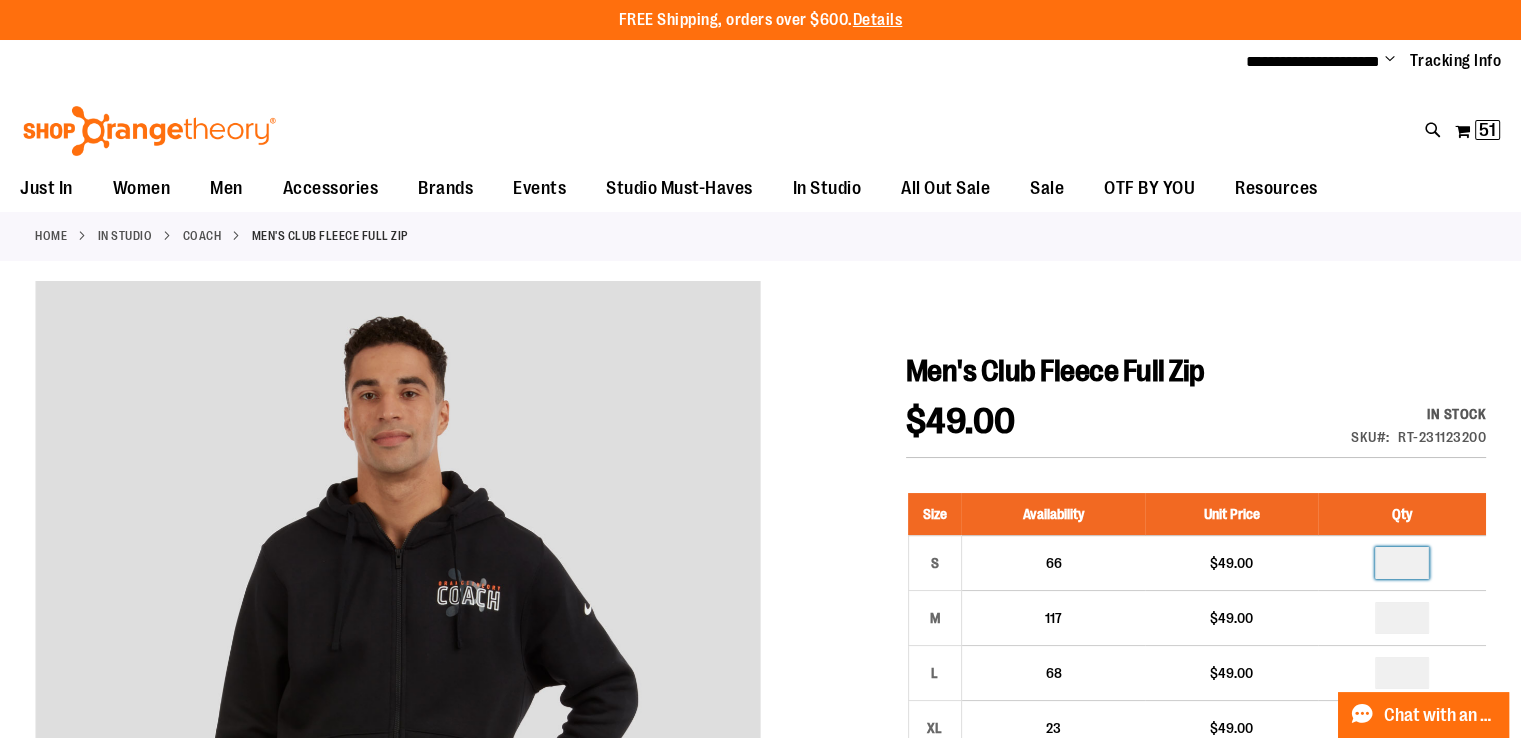 type on "*" 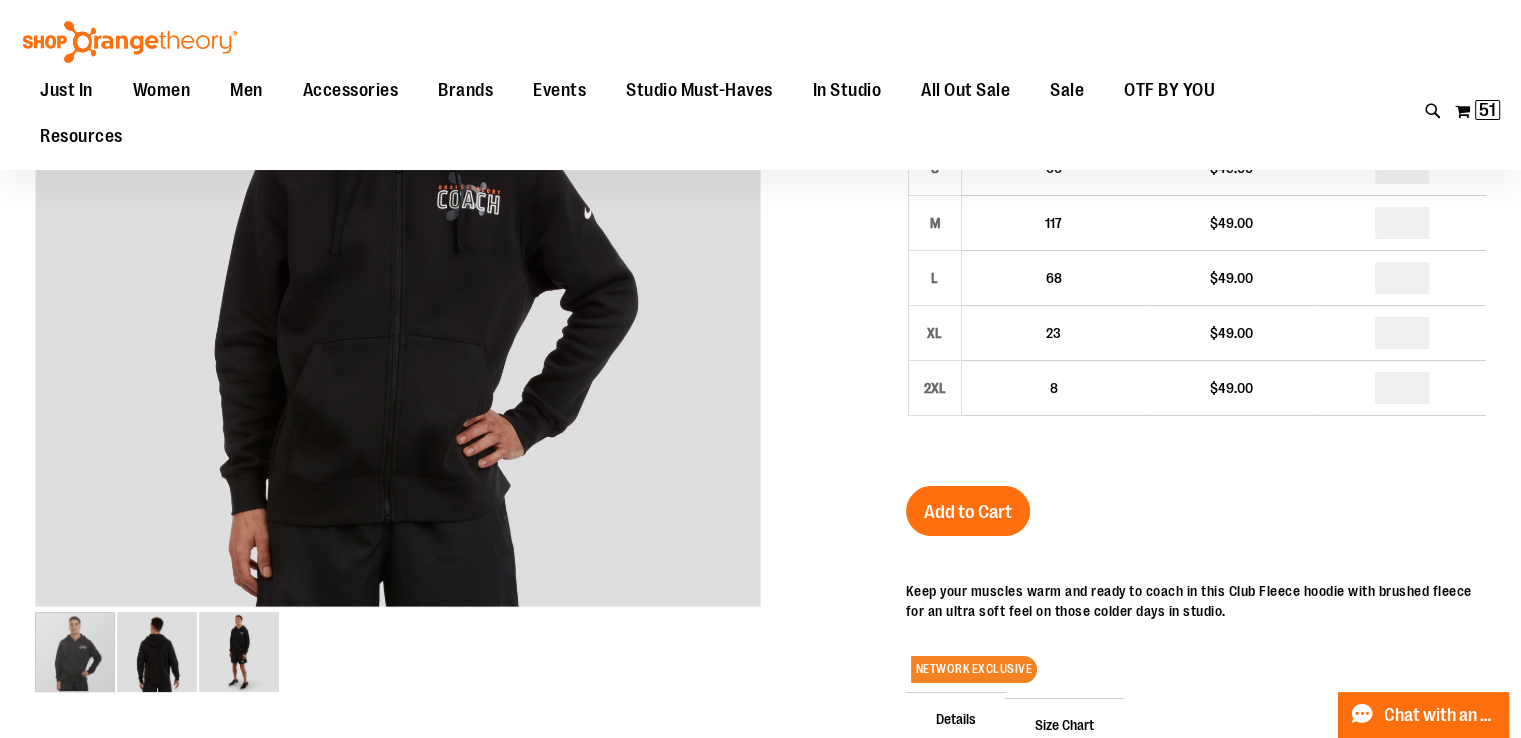 scroll, scrollTop: 198, scrollLeft: 0, axis: vertical 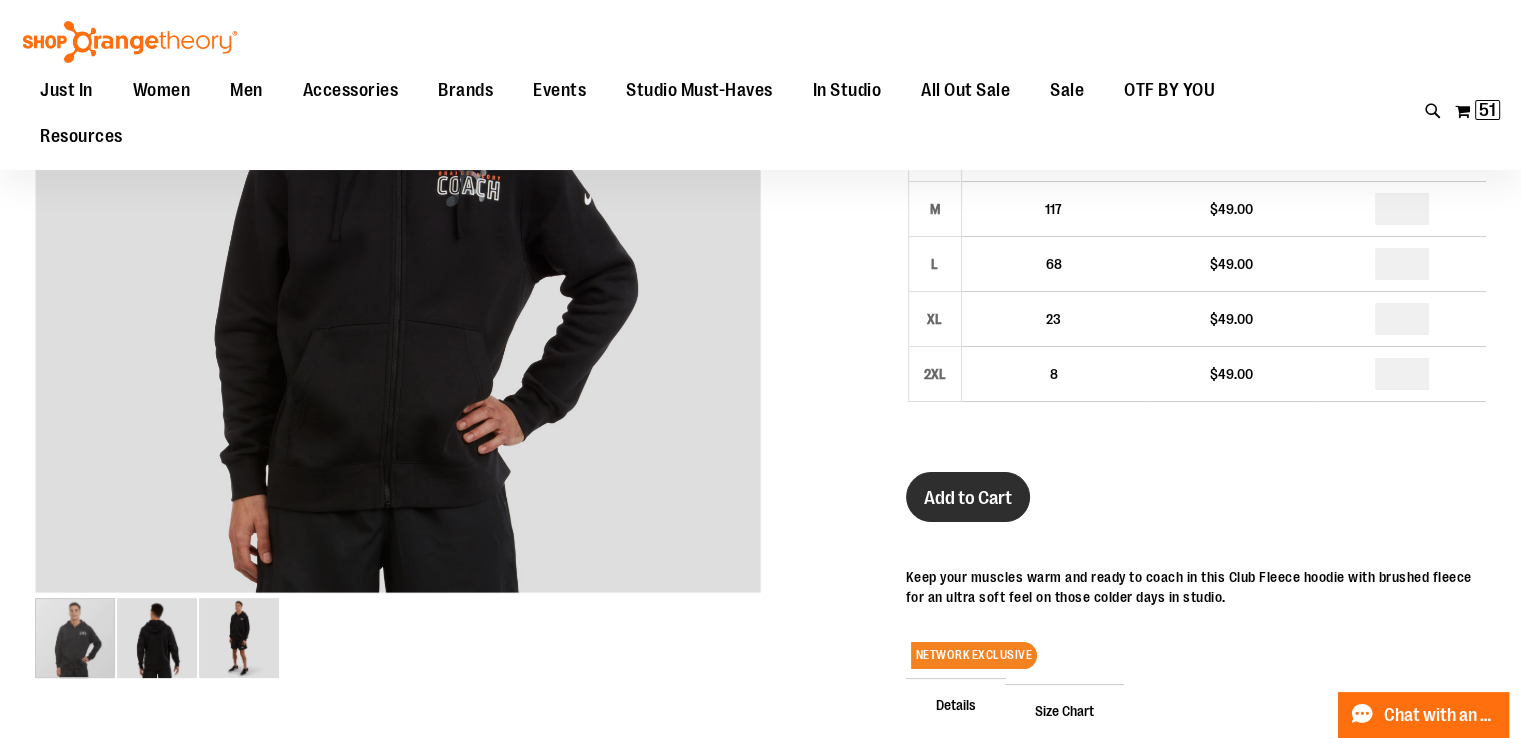 click on "Add to Cart" at bounding box center (968, 498) 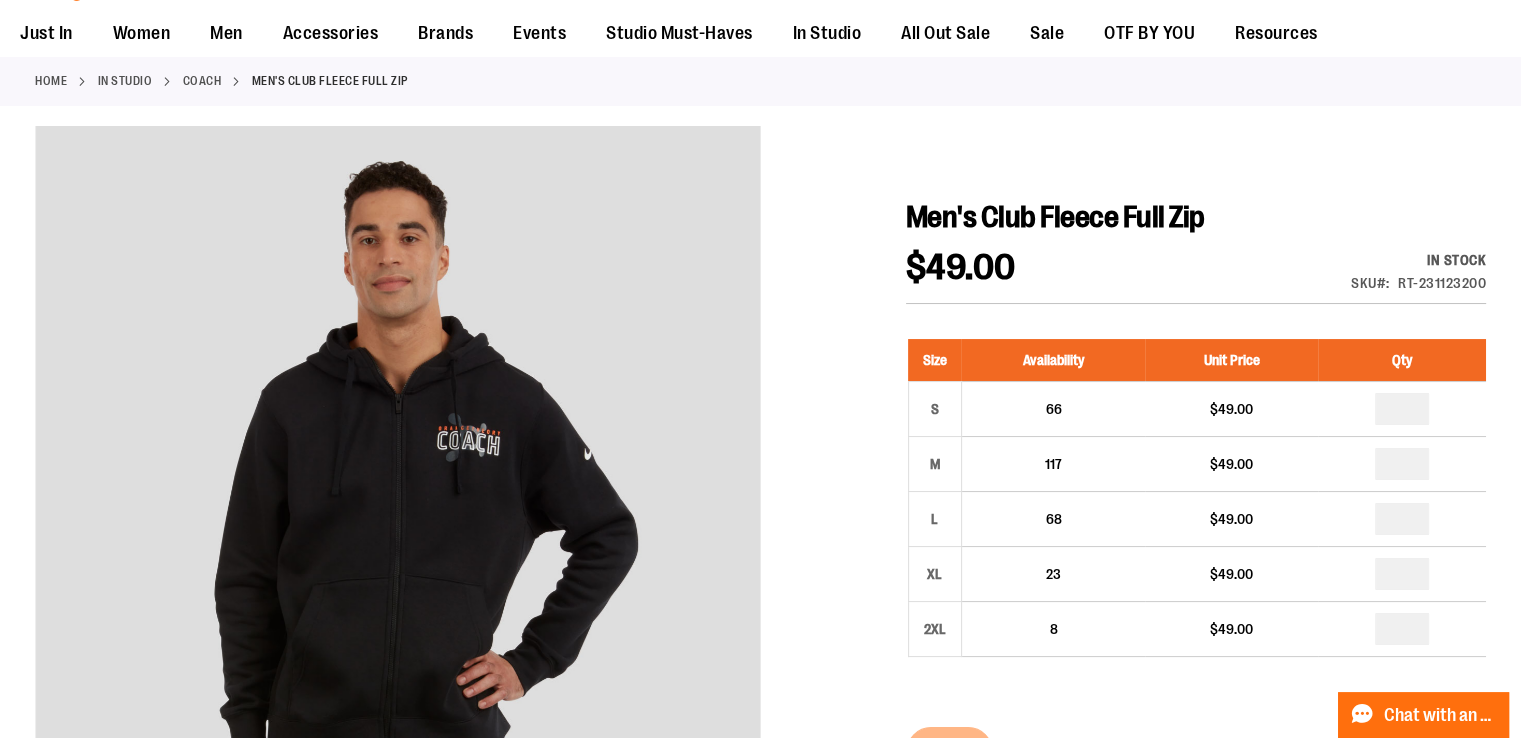 scroll, scrollTop: 0, scrollLeft: 0, axis: both 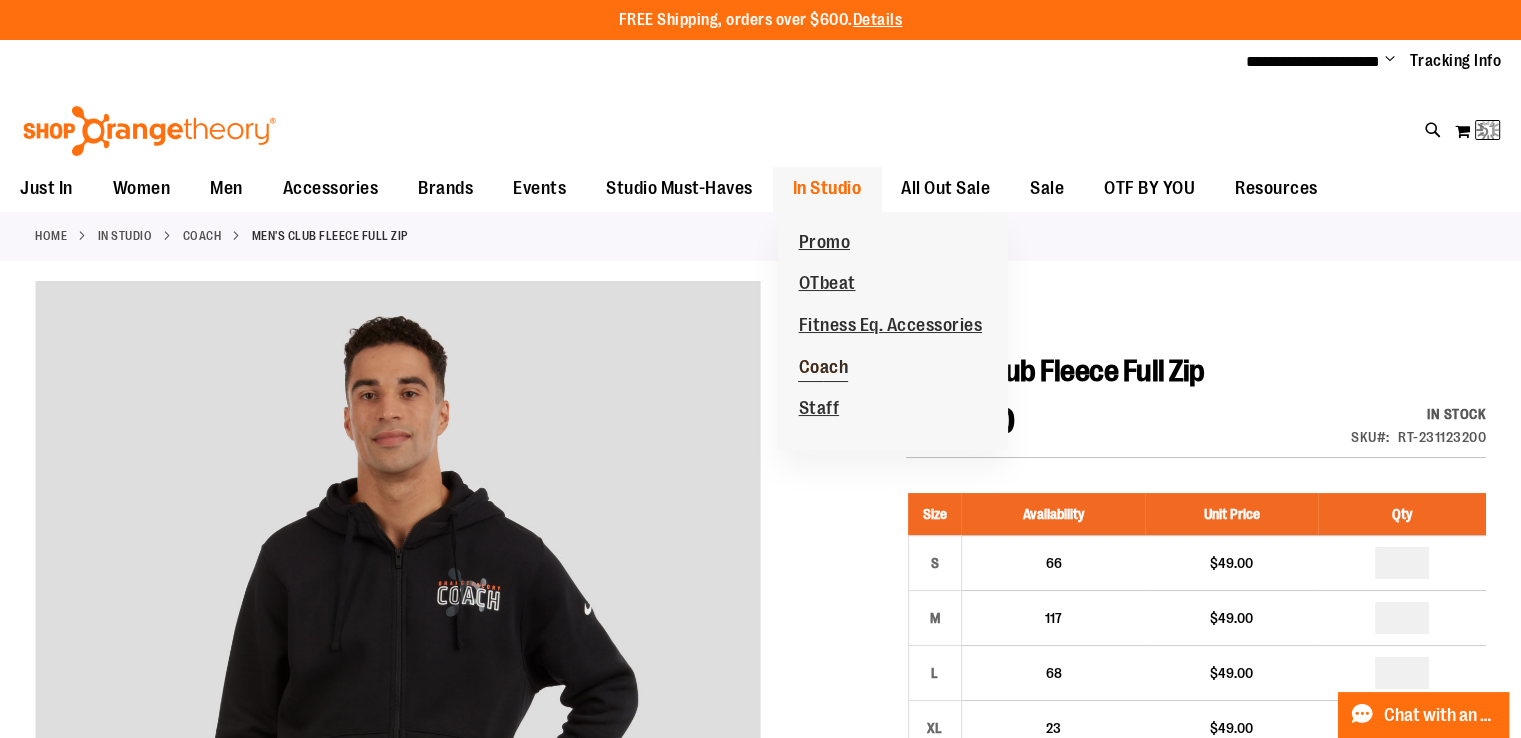 click on "Coach" at bounding box center [823, 369] 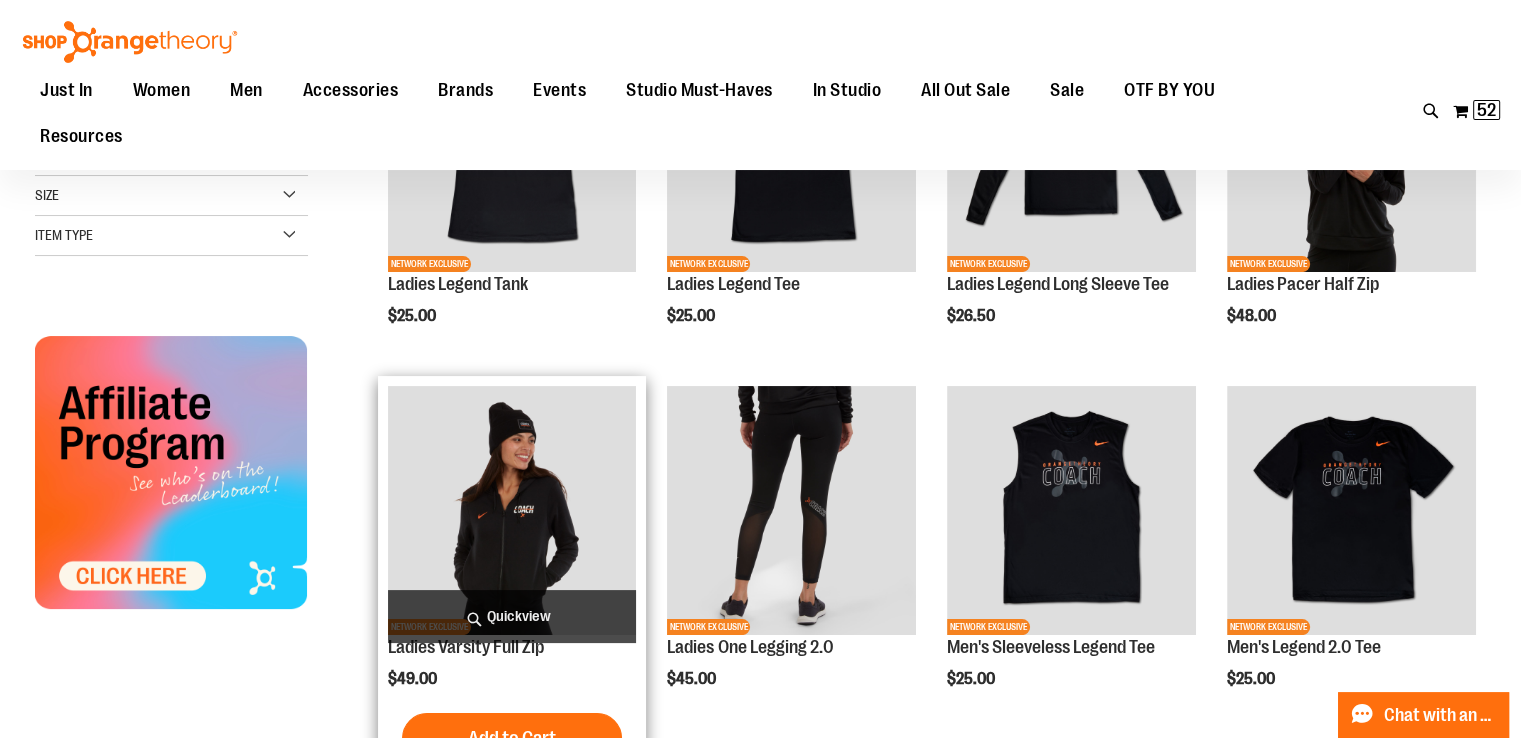 scroll, scrollTop: 198, scrollLeft: 0, axis: vertical 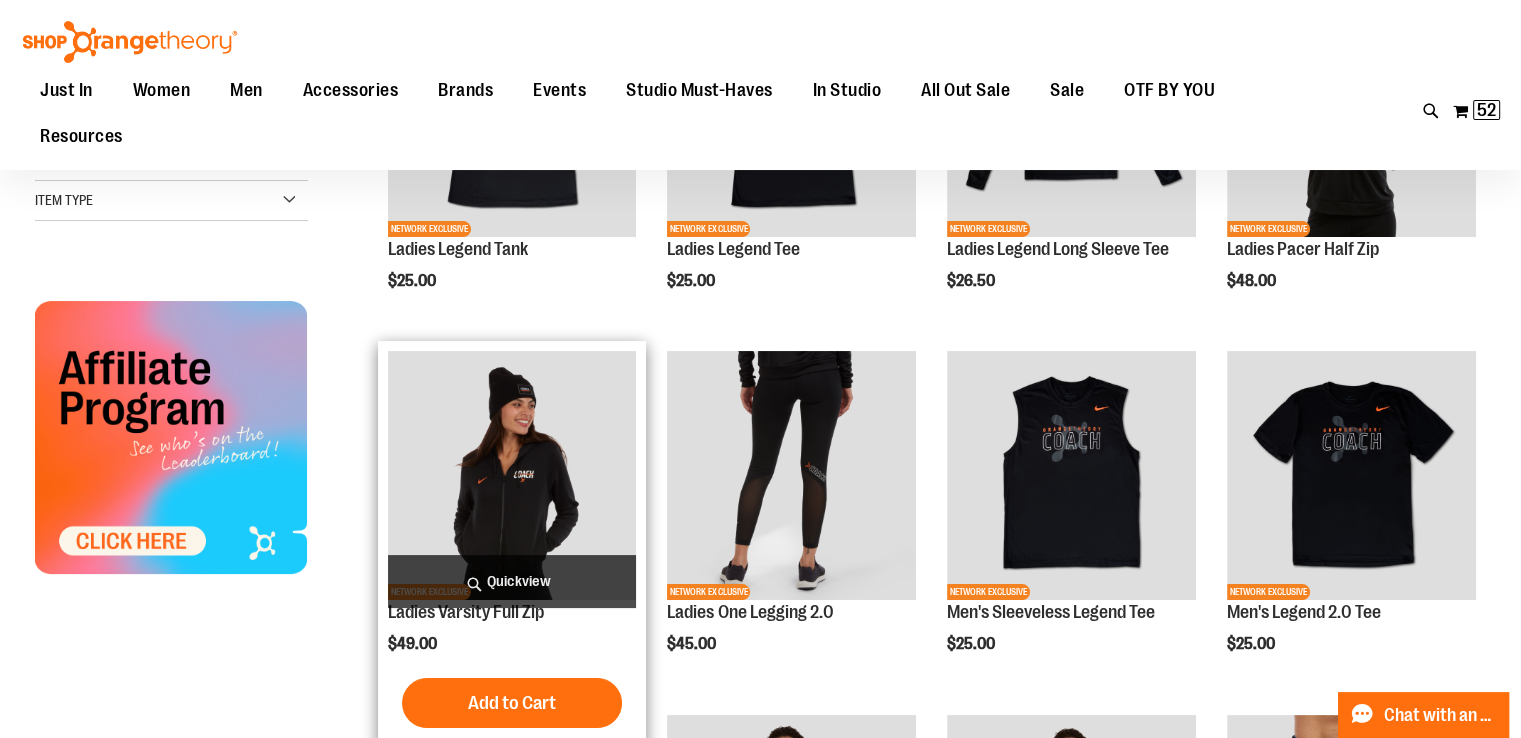 click at bounding box center [512, 475] 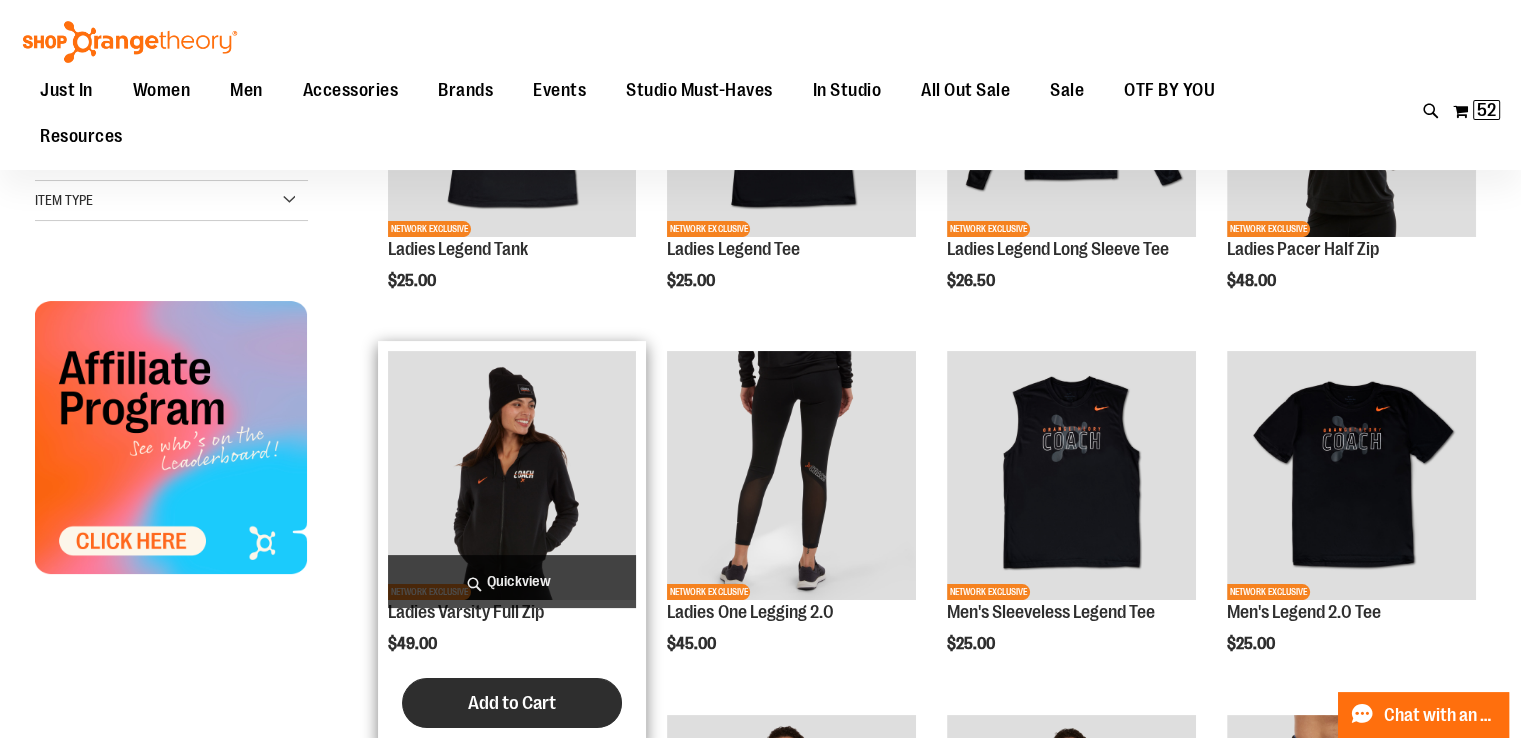 click on "Add to Cart" at bounding box center (512, 703) 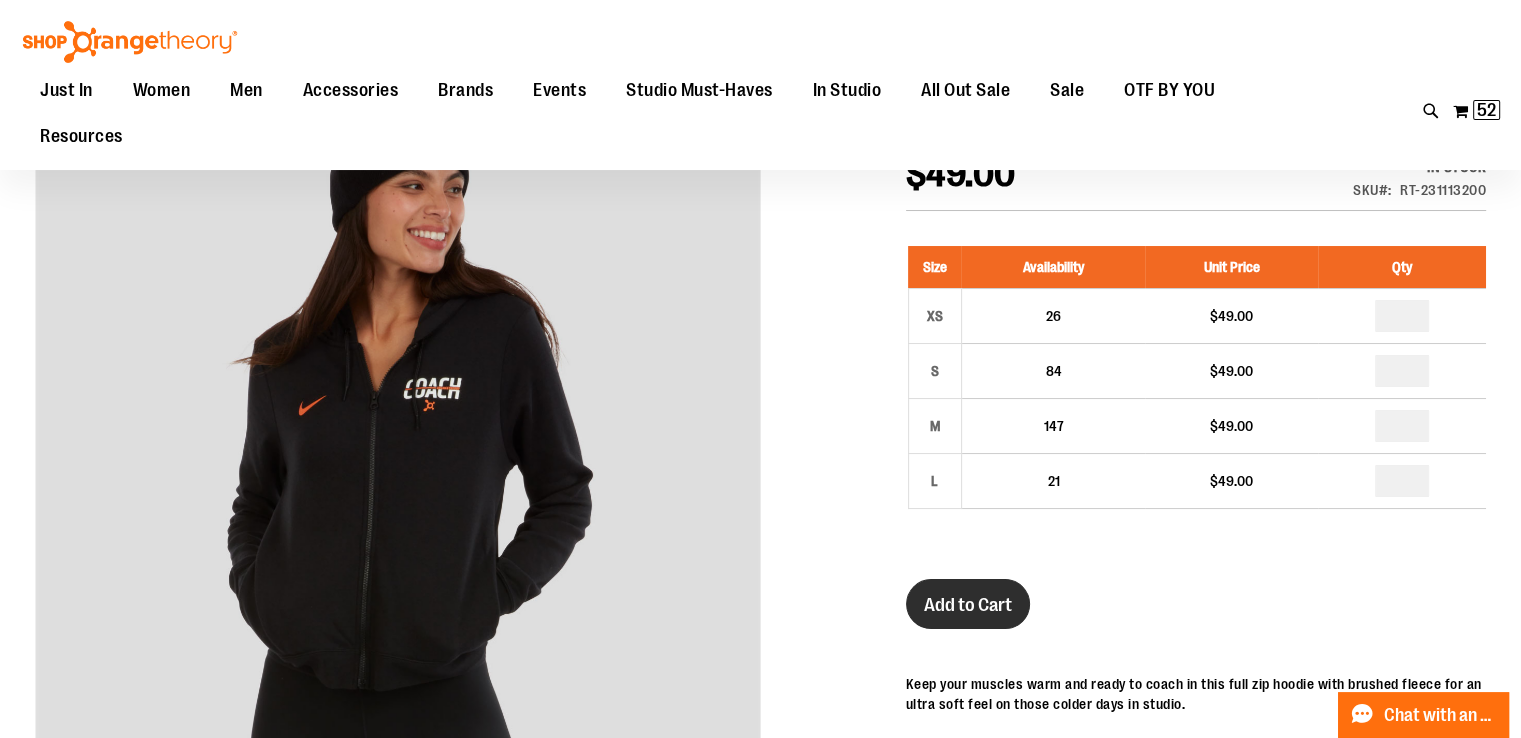 scroll, scrollTop: 98, scrollLeft: 0, axis: vertical 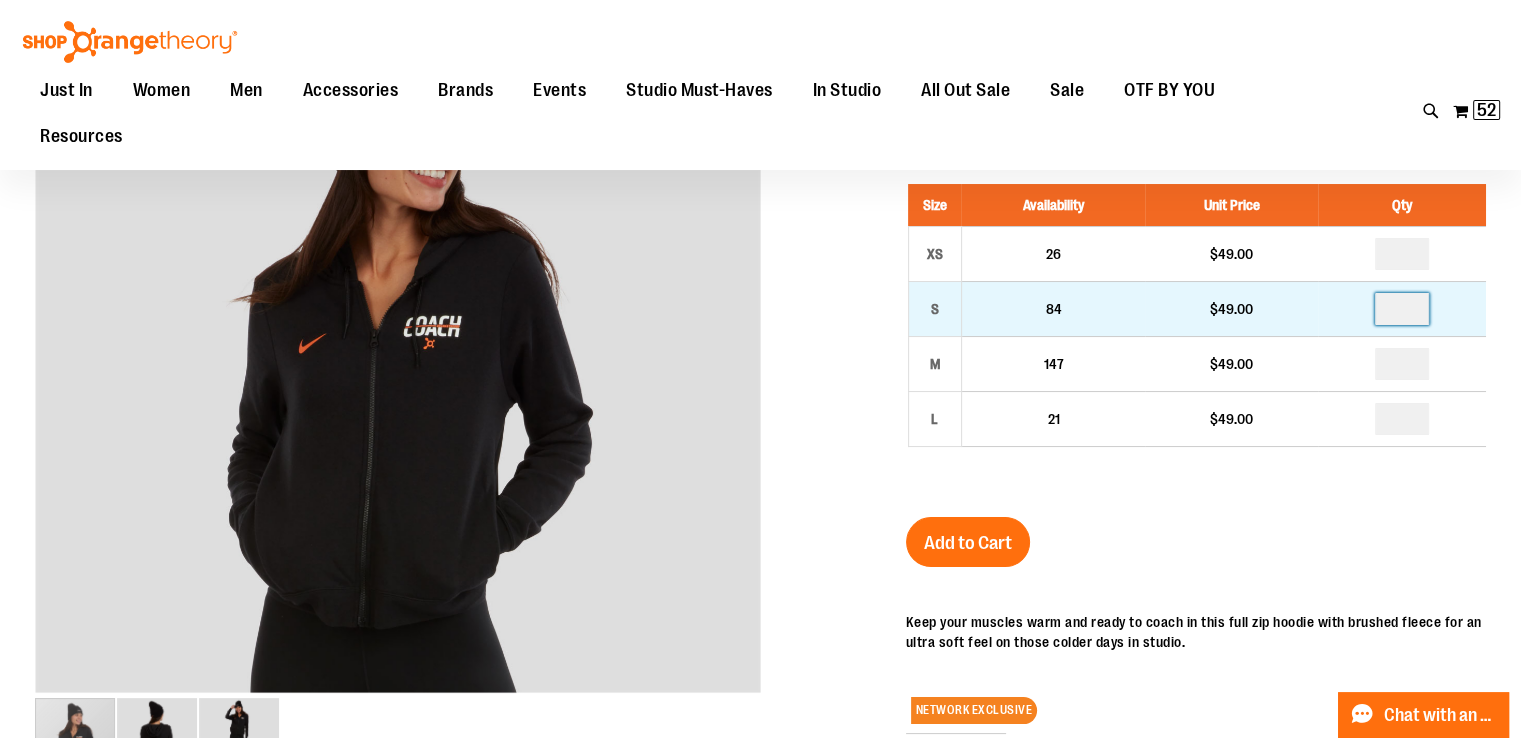 click at bounding box center (1402, 309) 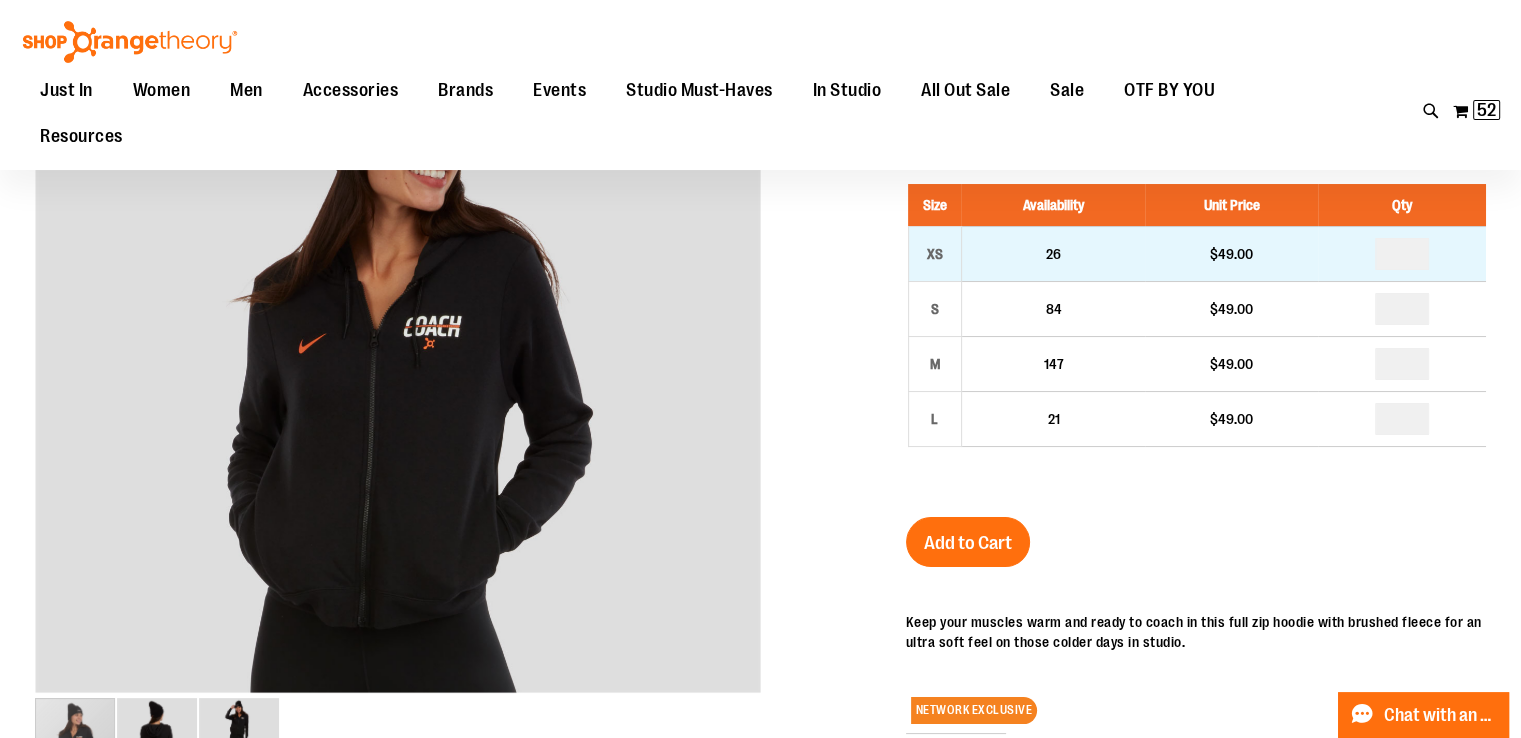 type on "*" 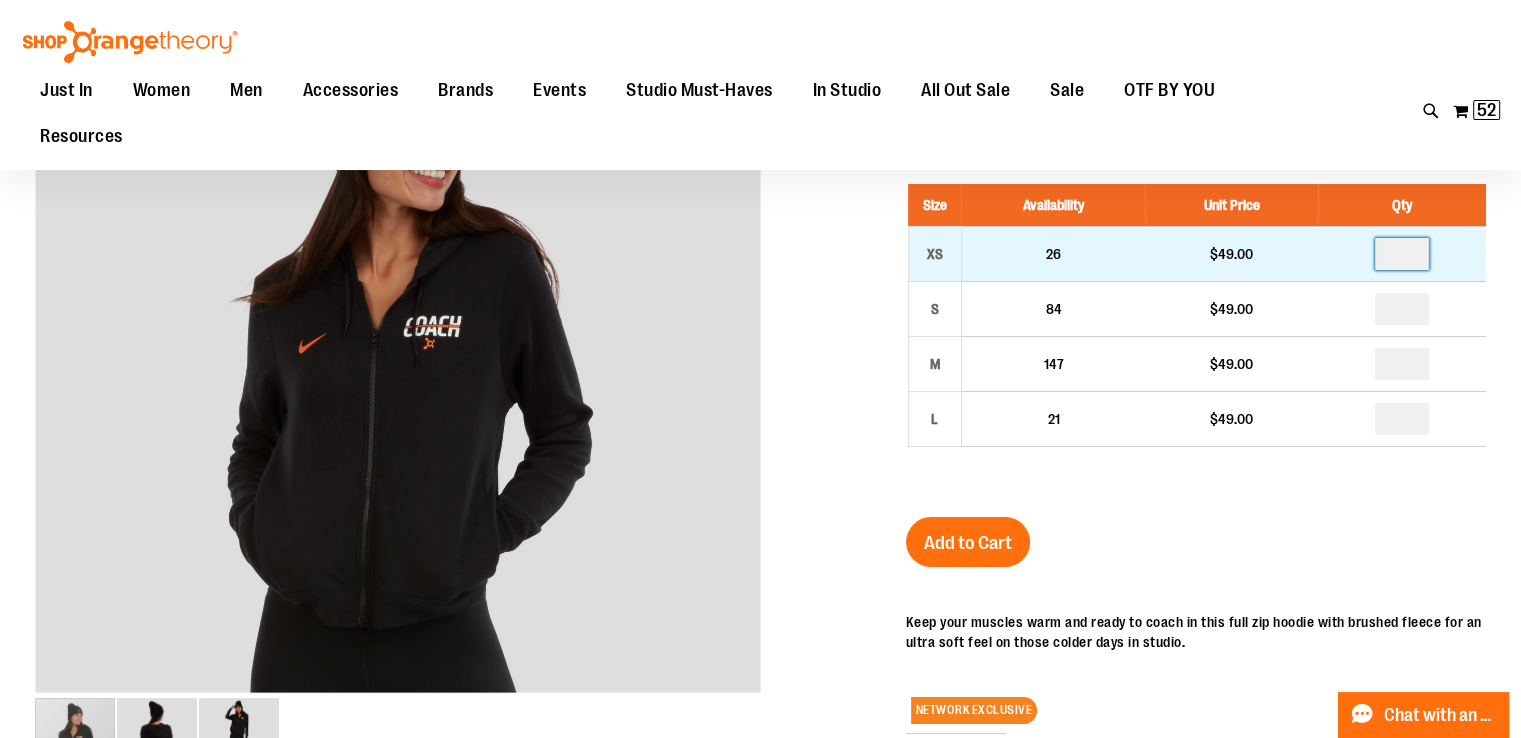 click at bounding box center (1402, 254) 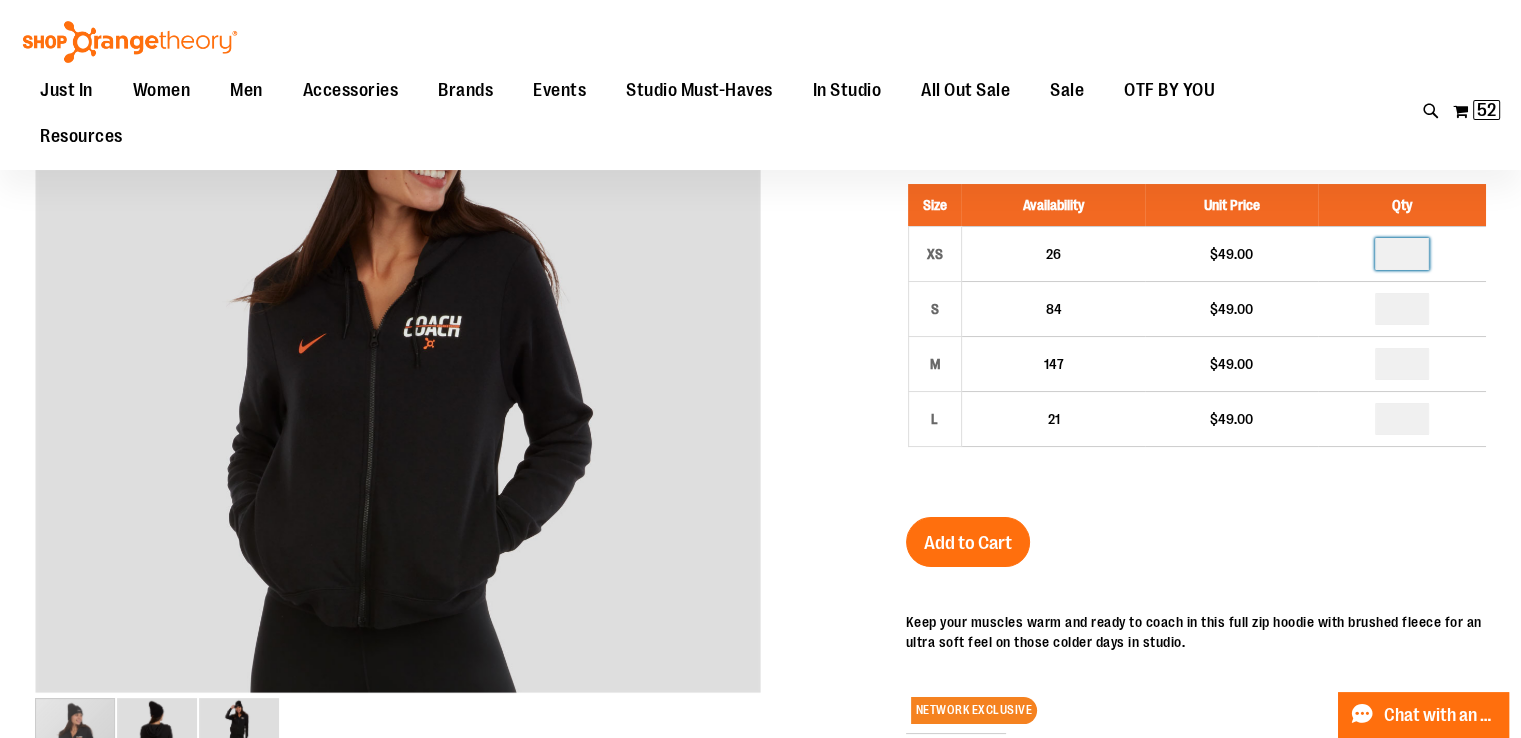 click on "Ladies Varsity Full Zip
$49.00
In stock
Only  %1  left
SKU
RT-231113200
Size
Availability
Unit Price
Qty
XS
26
$49.00
*" at bounding box center [1196, 538] 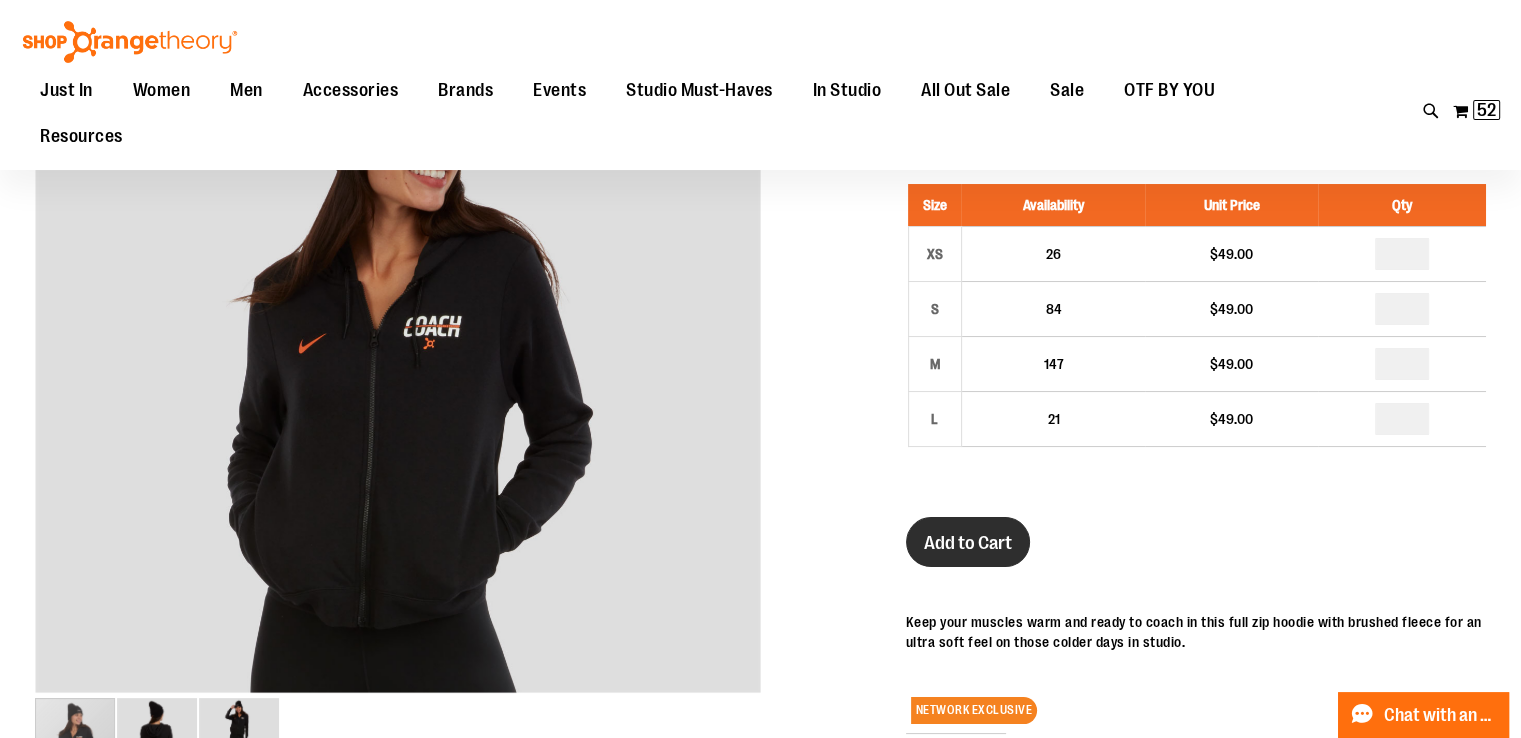 click on "Add to Cart" at bounding box center [968, 542] 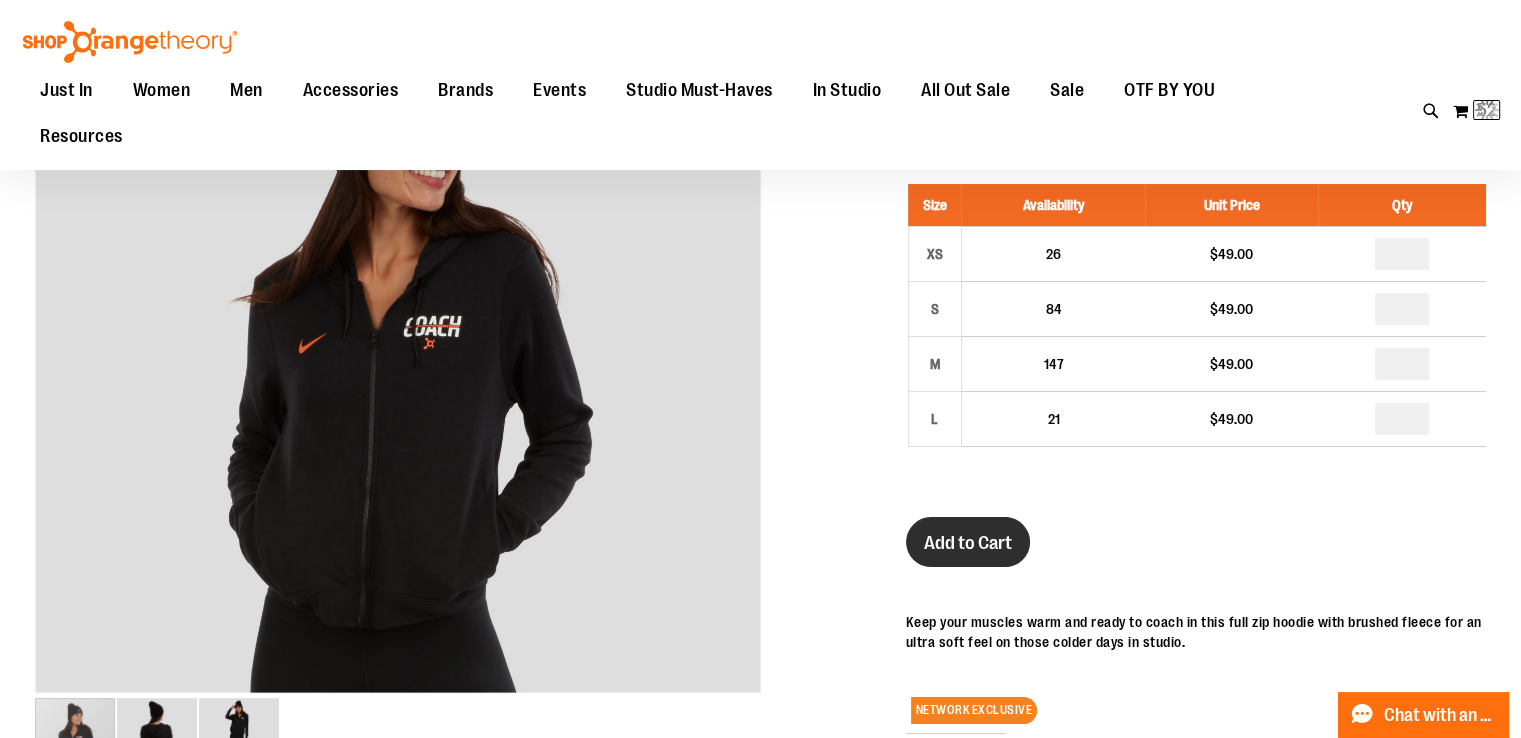 click on "Add to Cart" at bounding box center [968, 543] 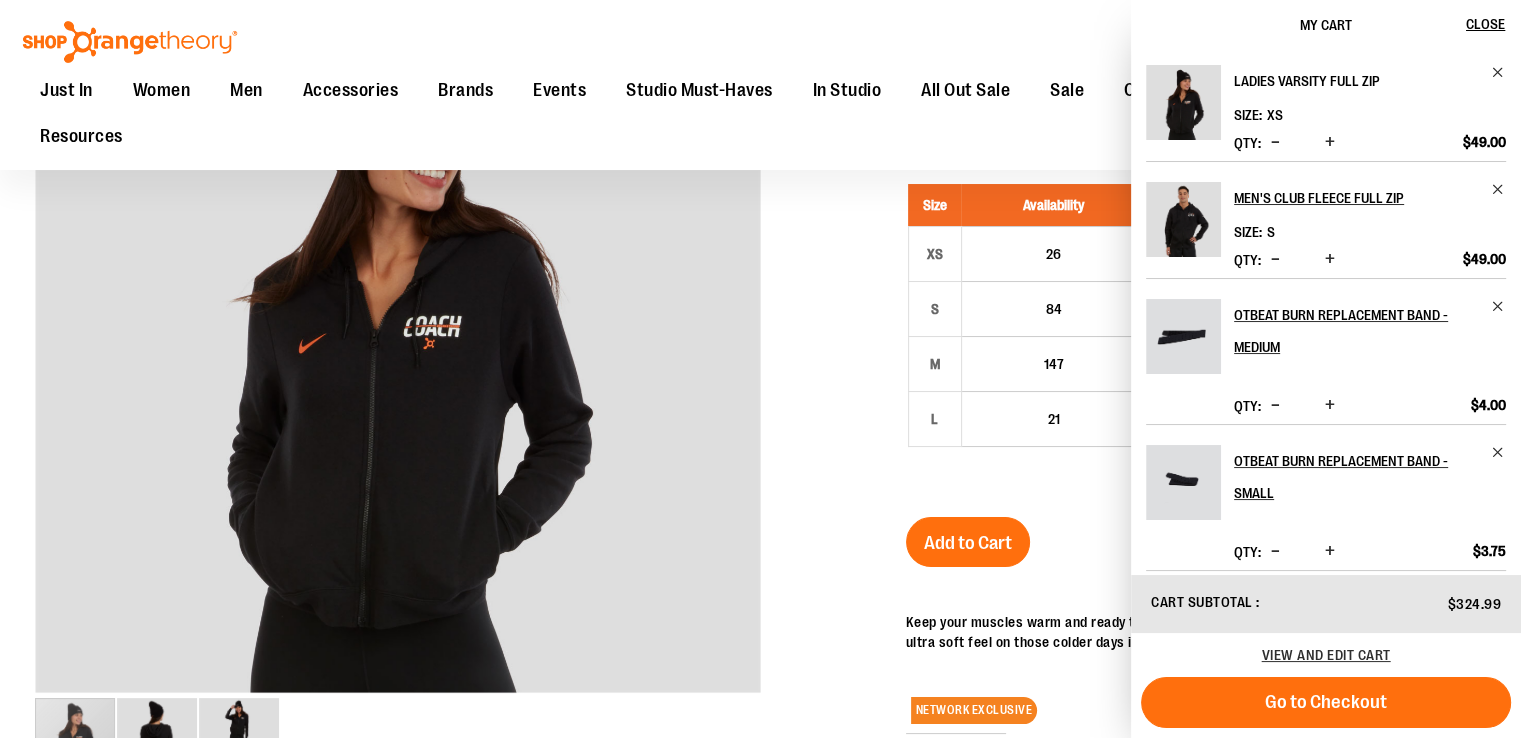 click on "Ladies Varsity Full Zip" at bounding box center [1370, 81] 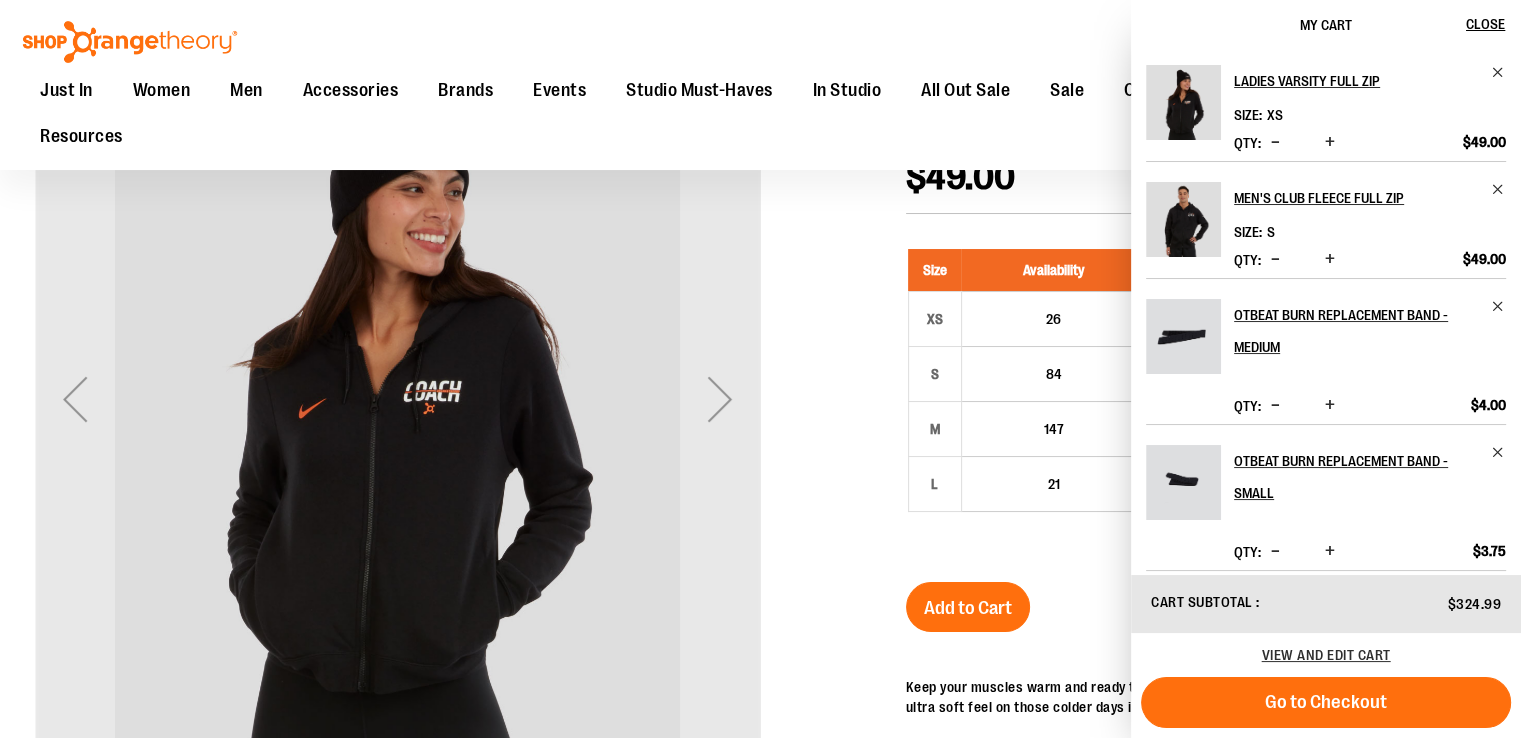 scroll, scrollTop: 0, scrollLeft: 0, axis: both 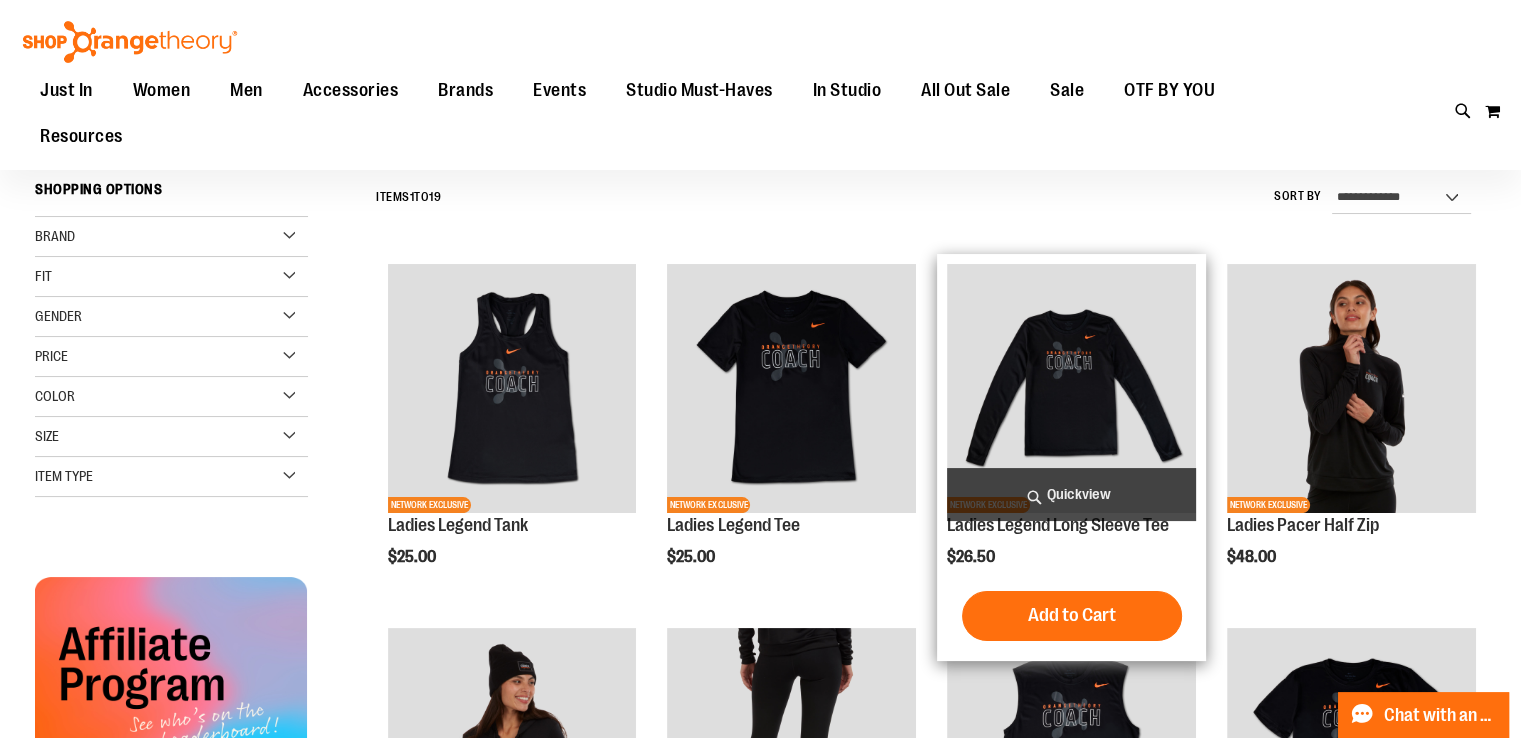 click at bounding box center [1071, 388] 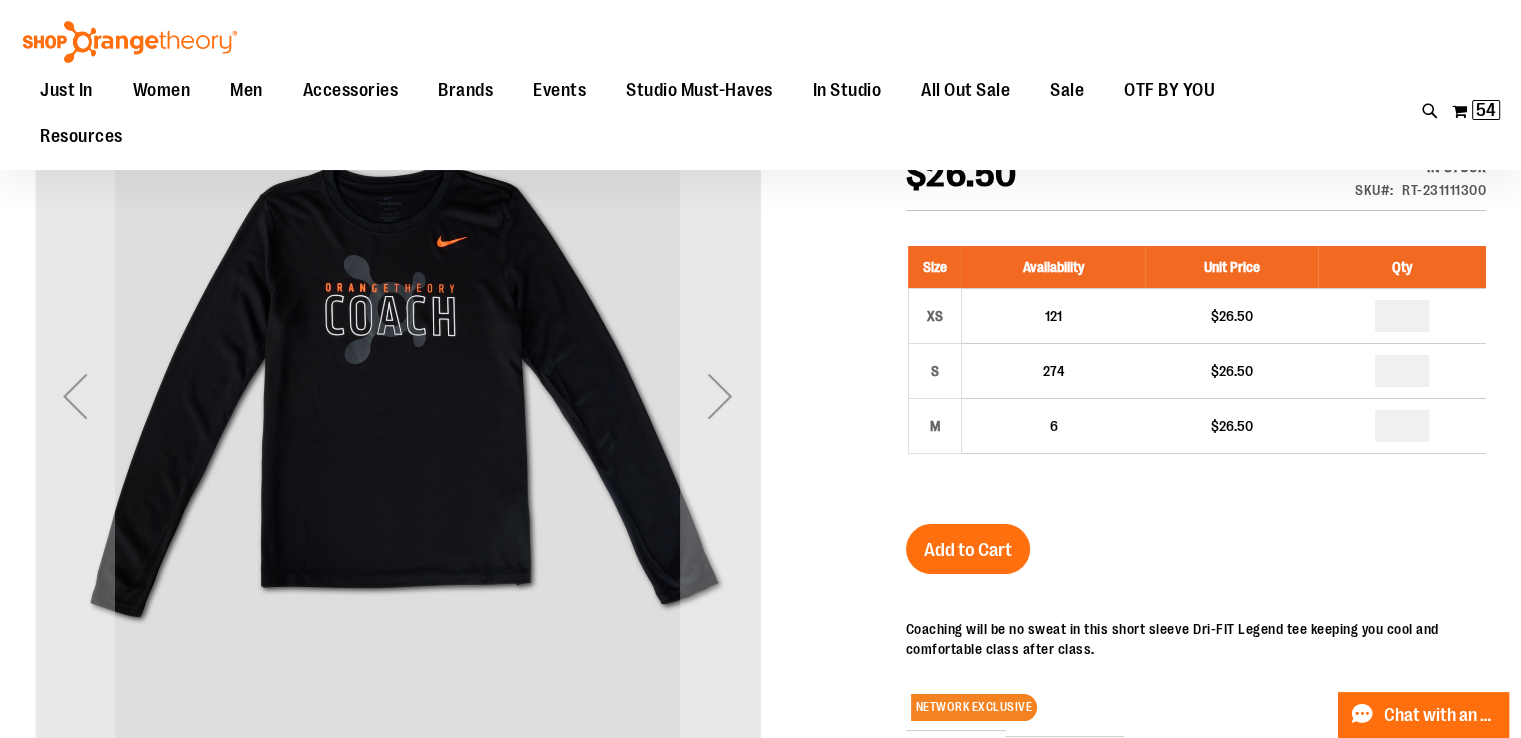 scroll, scrollTop: 98, scrollLeft: 0, axis: vertical 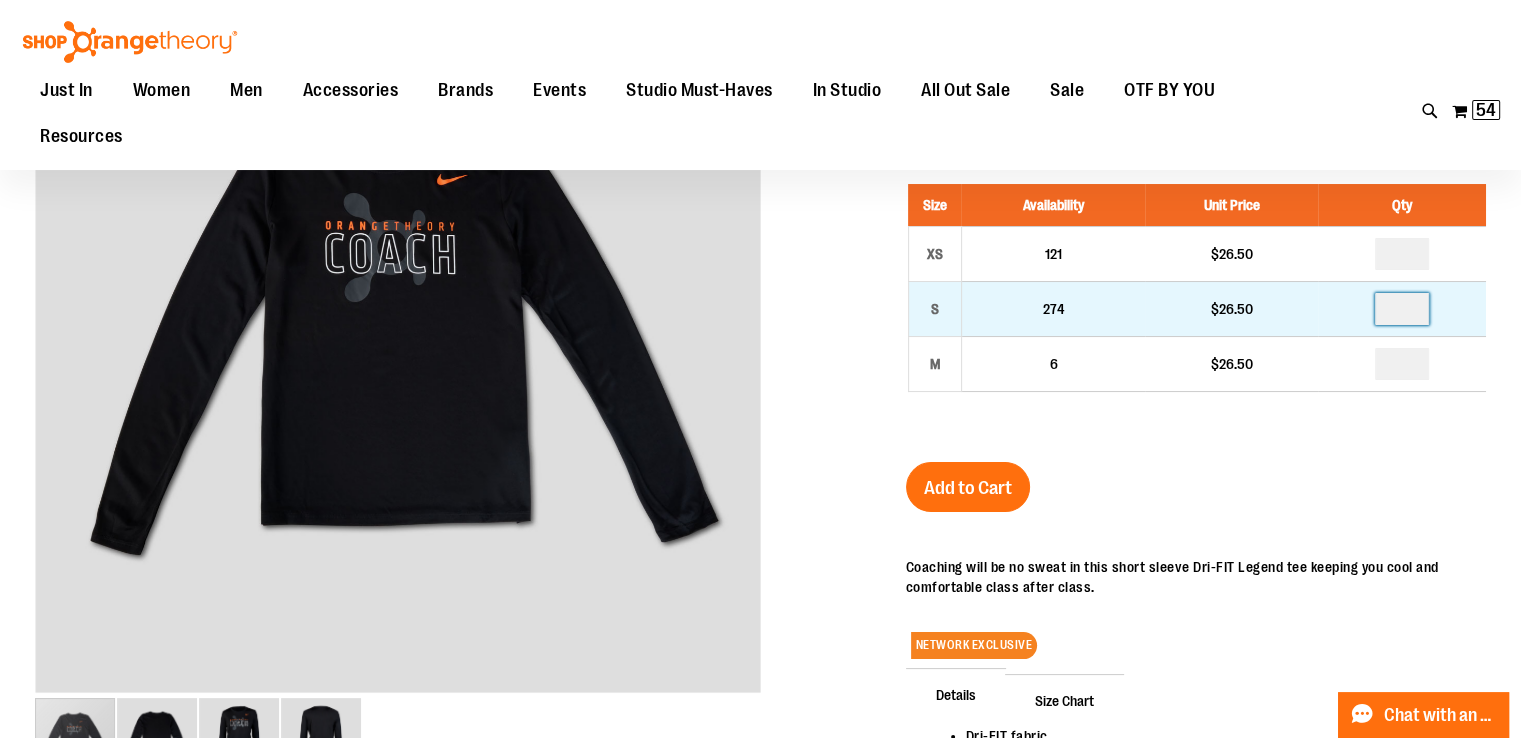 click at bounding box center (1402, 309) 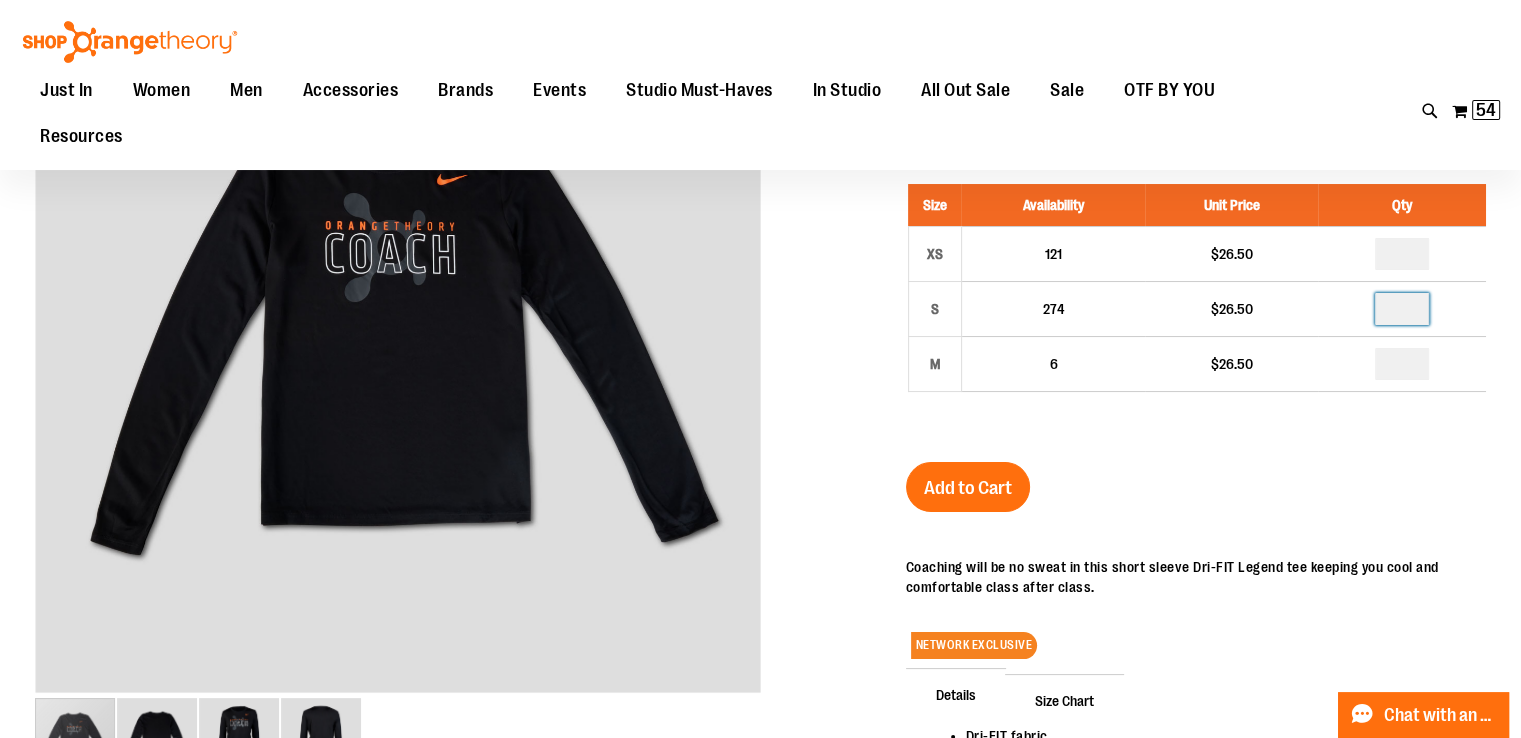 click on "Ladies Legend Long Sleeve Tee
$26.50
In stock
Only  %1  left
SKU
RT-231111300
Size
Availability
Unit Price
Qty
XS
121
$26.50
*" at bounding box center [1196, 505] 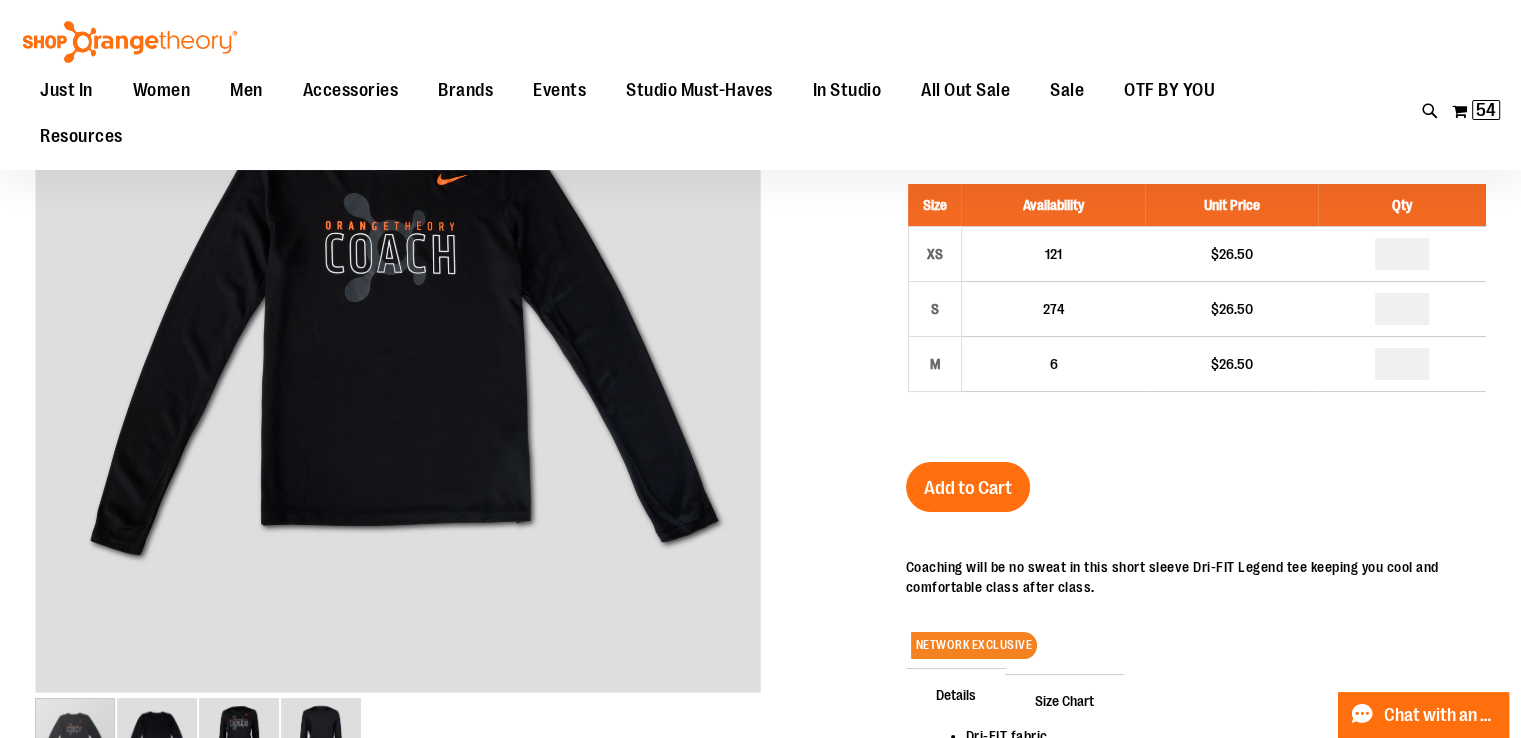 click on "Add to Cart" at bounding box center (968, 488) 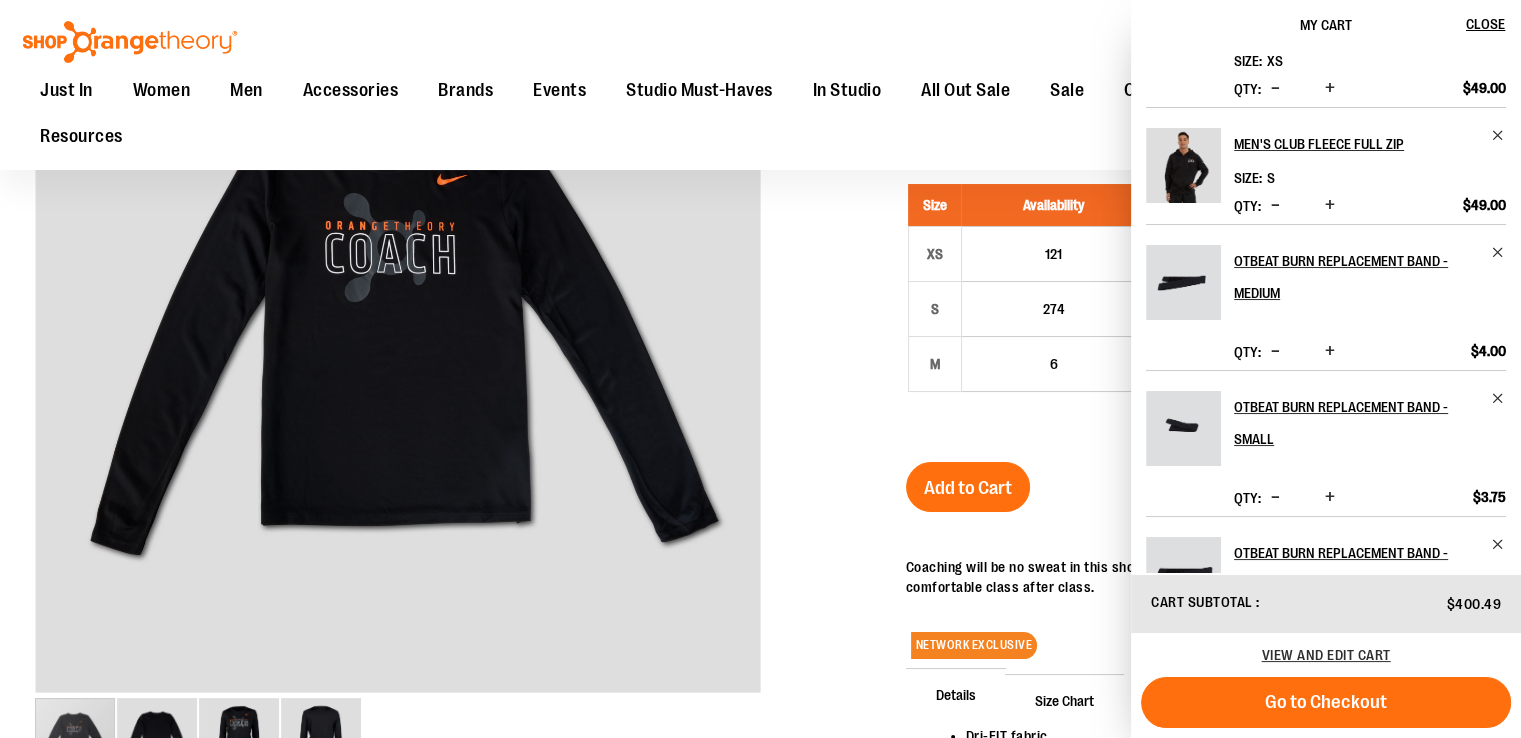 scroll, scrollTop: 0, scrollLeft: 0, axis: both 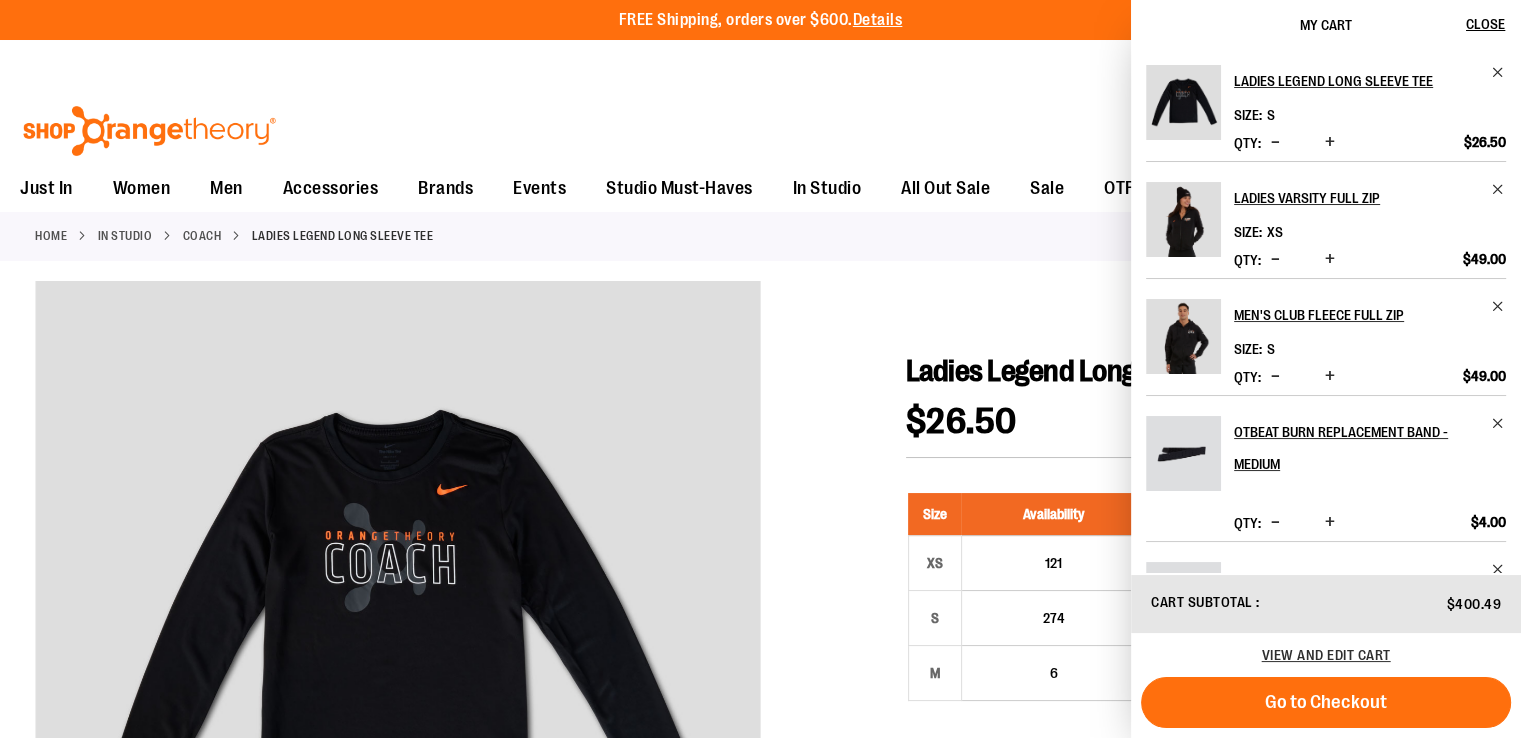 click on "Home
In Studio
Coach
Ladies Legend Long Sleeve Tee" at bounding box center (760, 236) 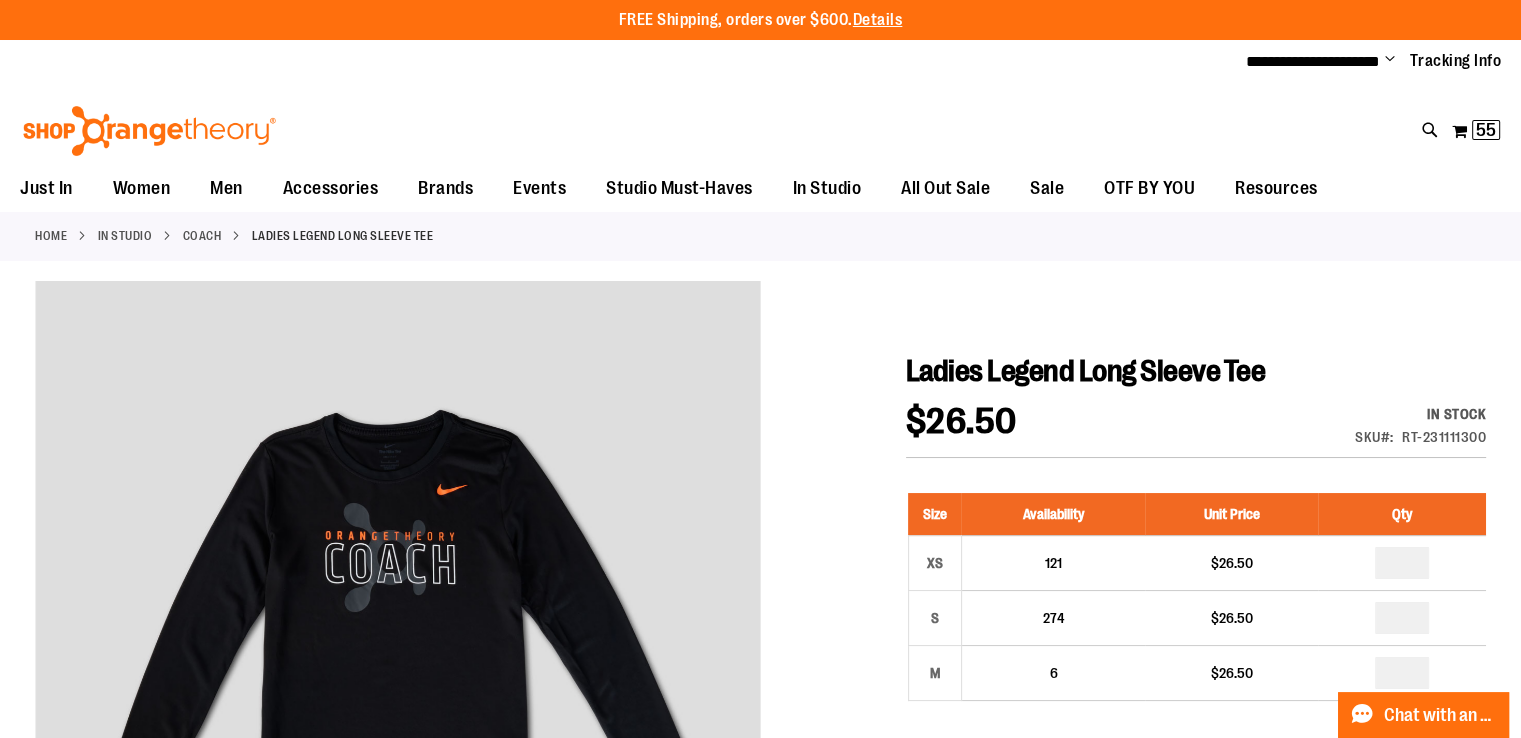 click on "**********" at bounding box center [760, 62] 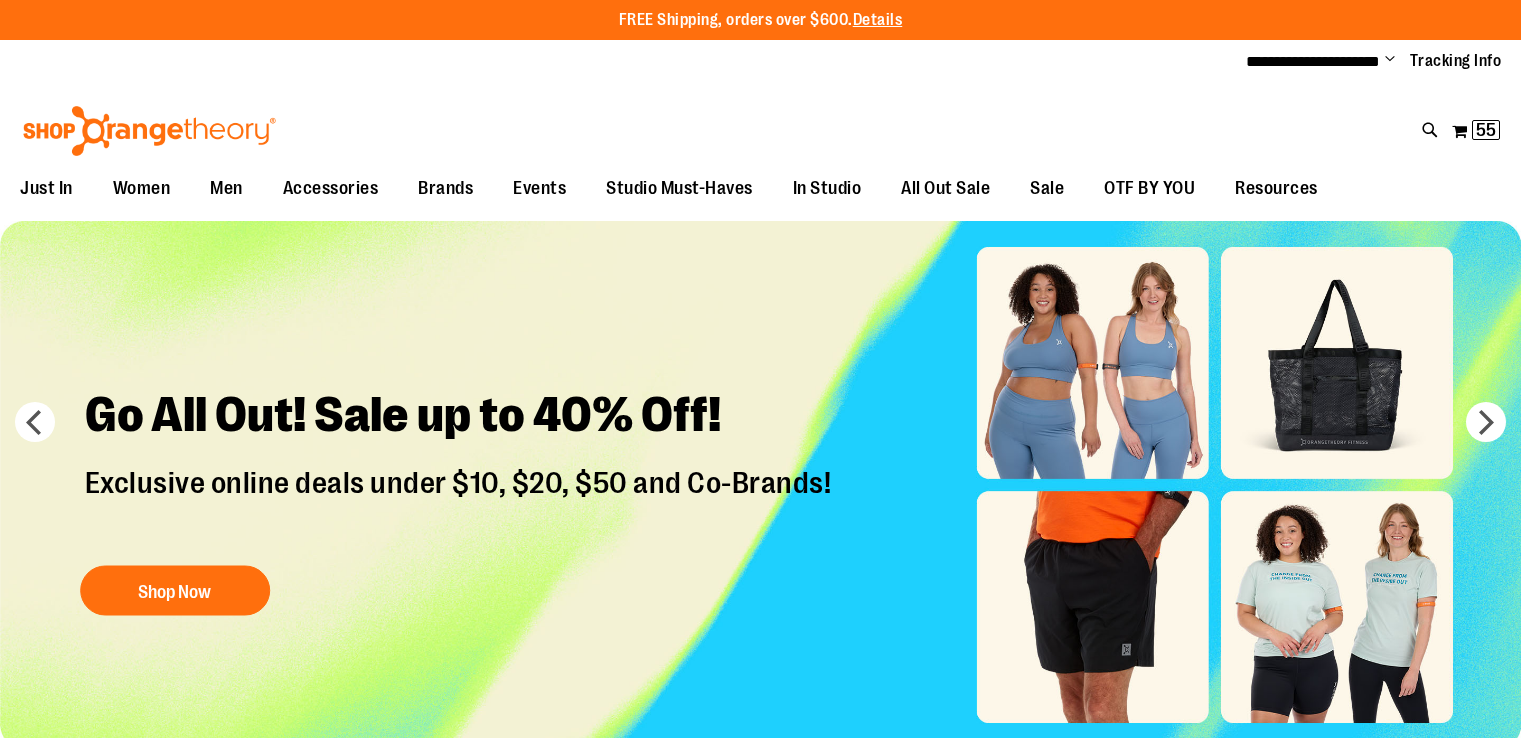 scroll, scrollTop: 0, scrollLeft: 0, axis: both 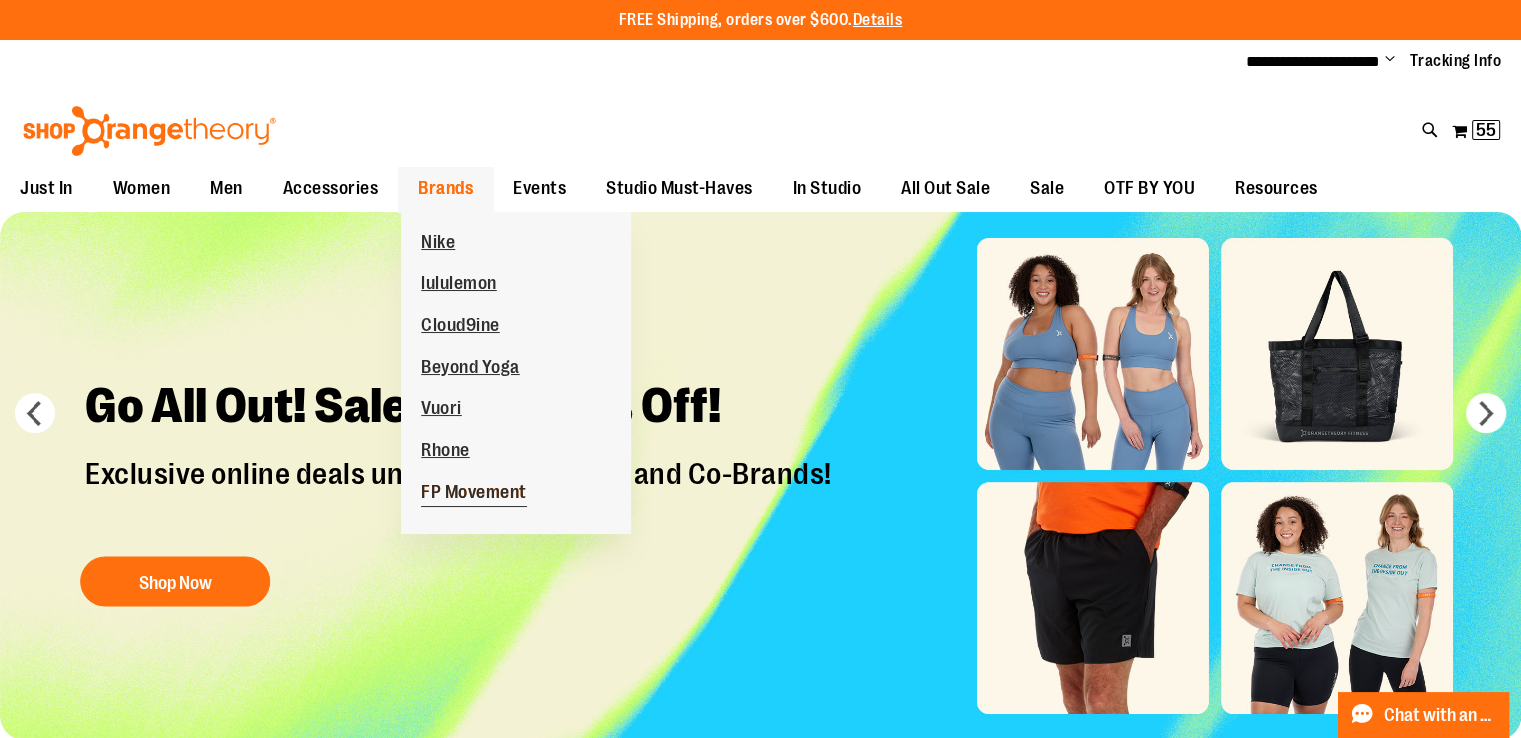 click on "FP Movement" at bounding box center [474, 494] 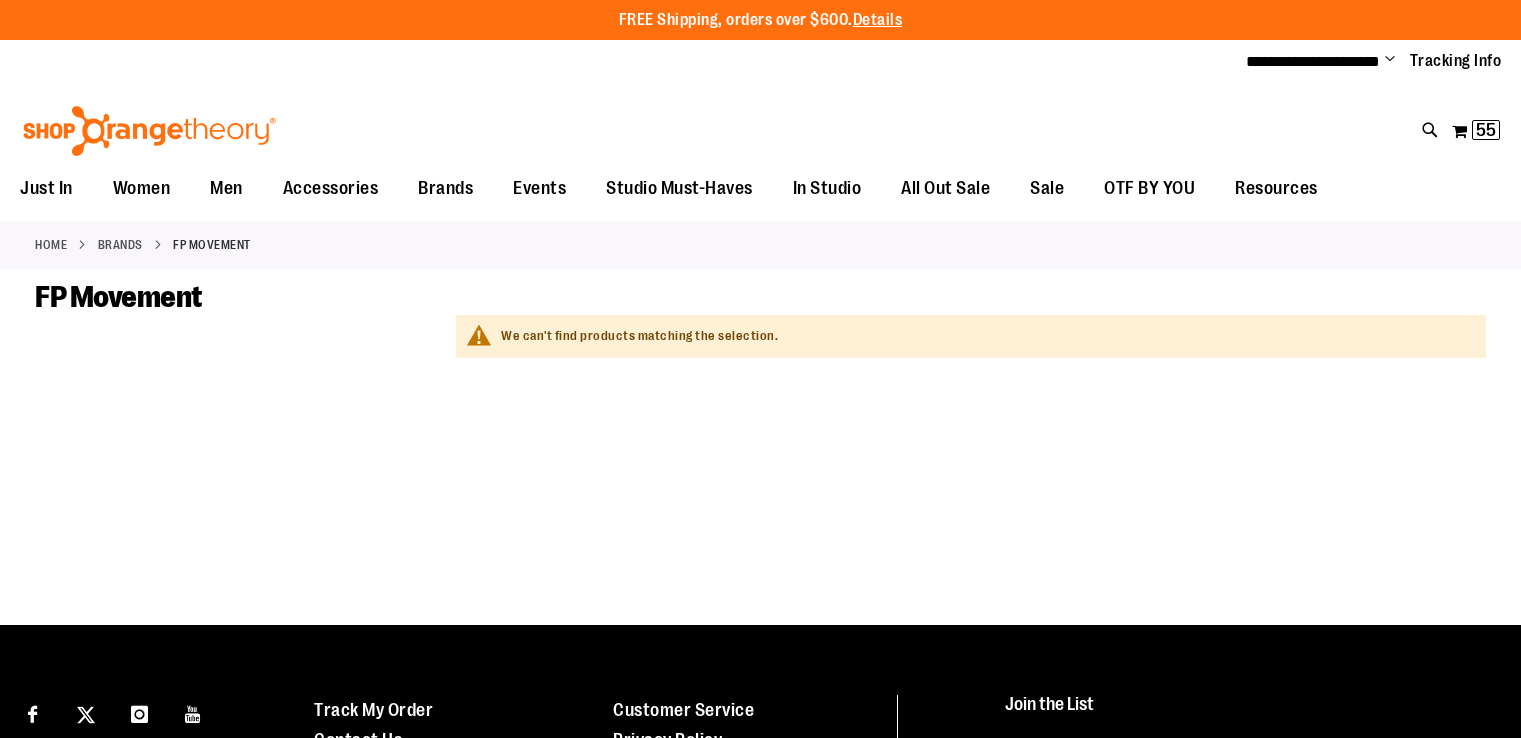scroll, scrollTop: 0, scrollLeft: 0, axis: both 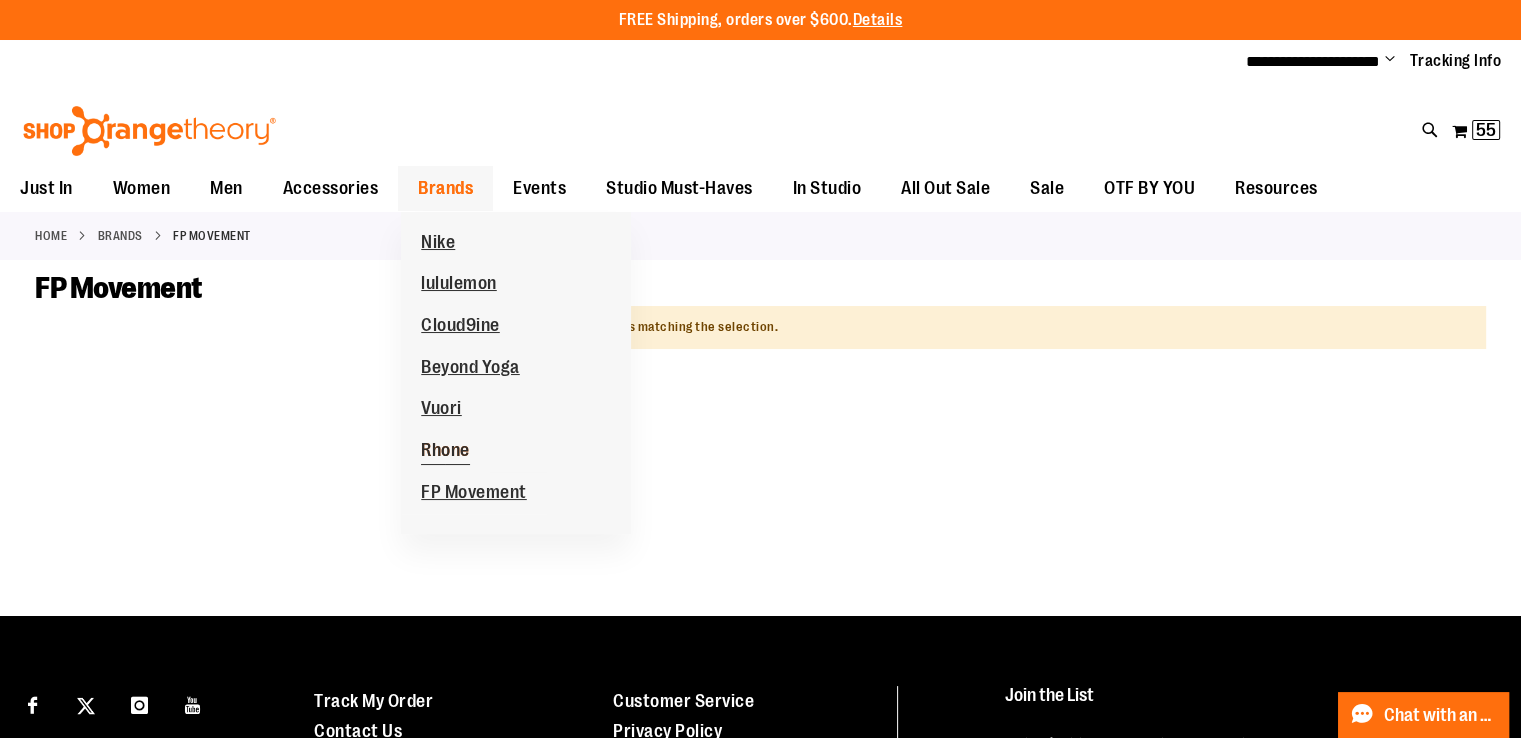 click on "Rhone" at bounding box center [445, 452] 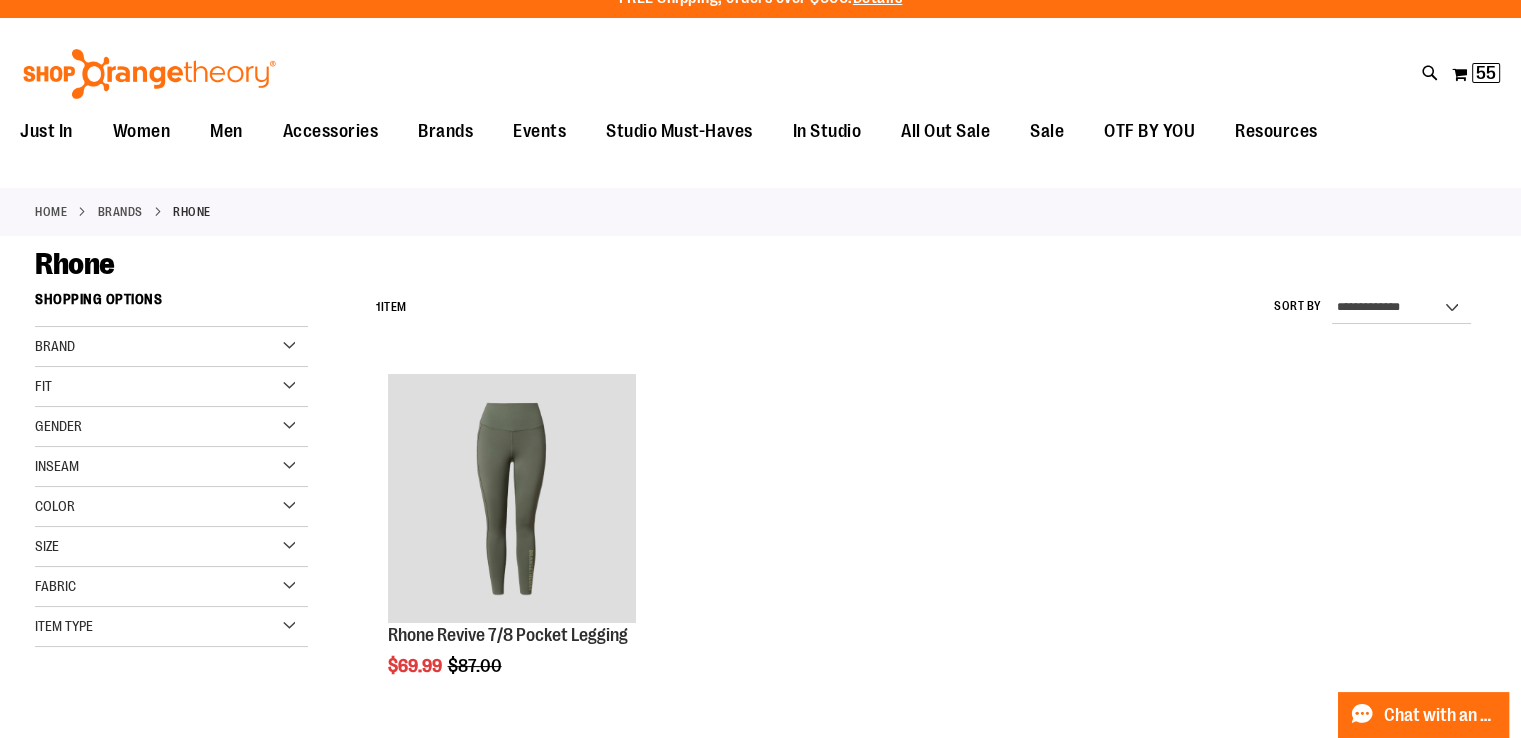 scroll, scrollTop: 0, scrollLeft: 0, axis: both 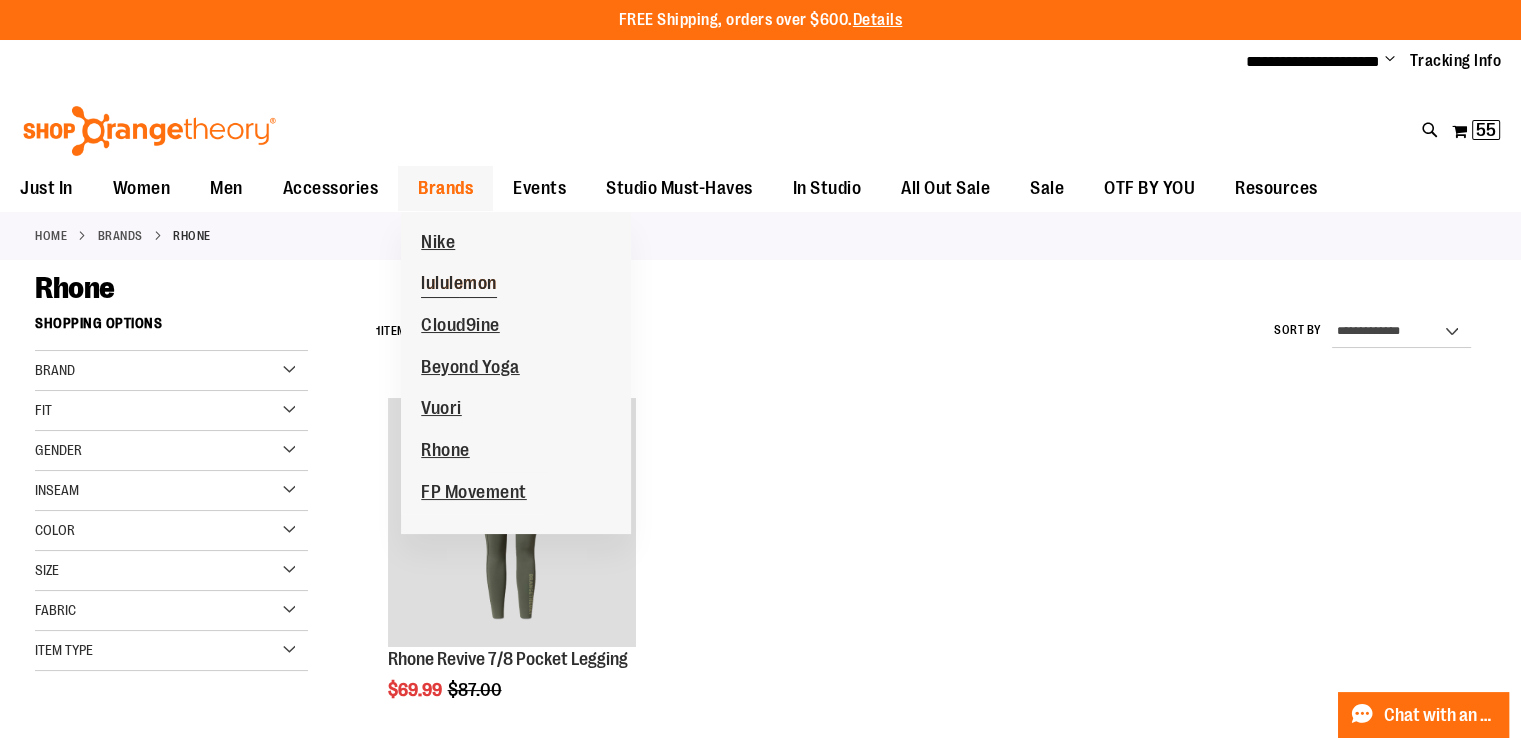 click on "lululemon" at bounding box center [459, 285] 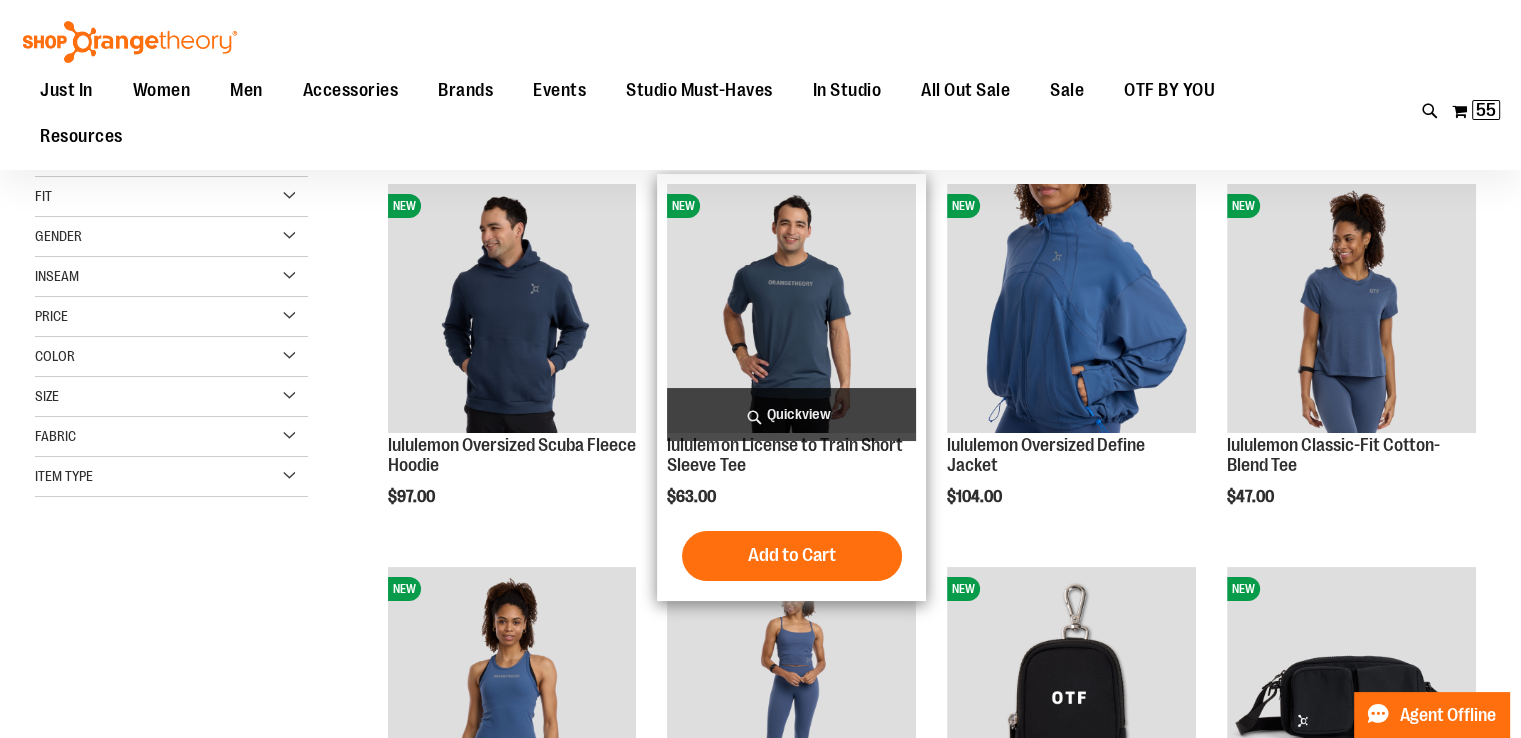 scroll, scrollTop: 0, scrollLeft: 0, axis: both 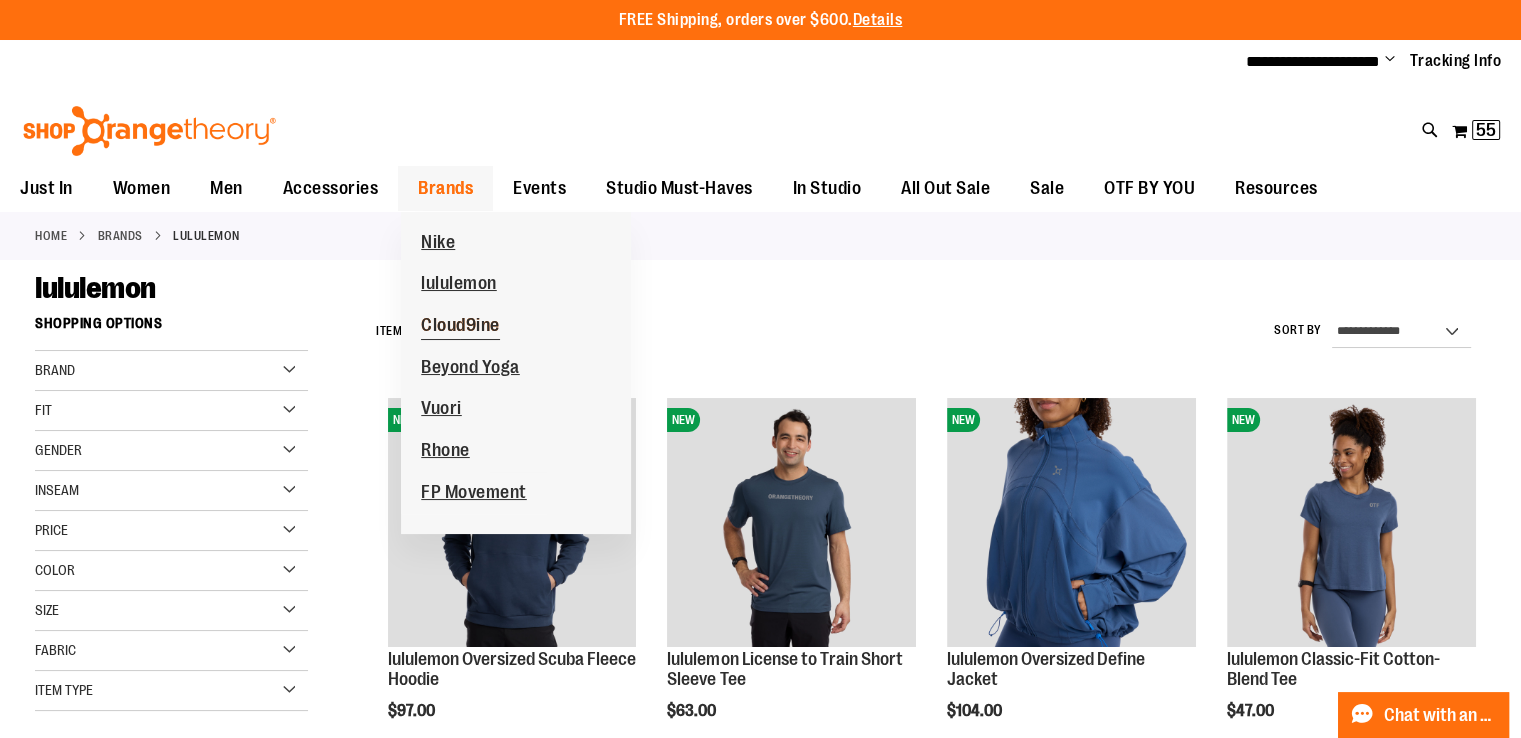 click on "Cloud9ine" at bounding box center (460, 327) 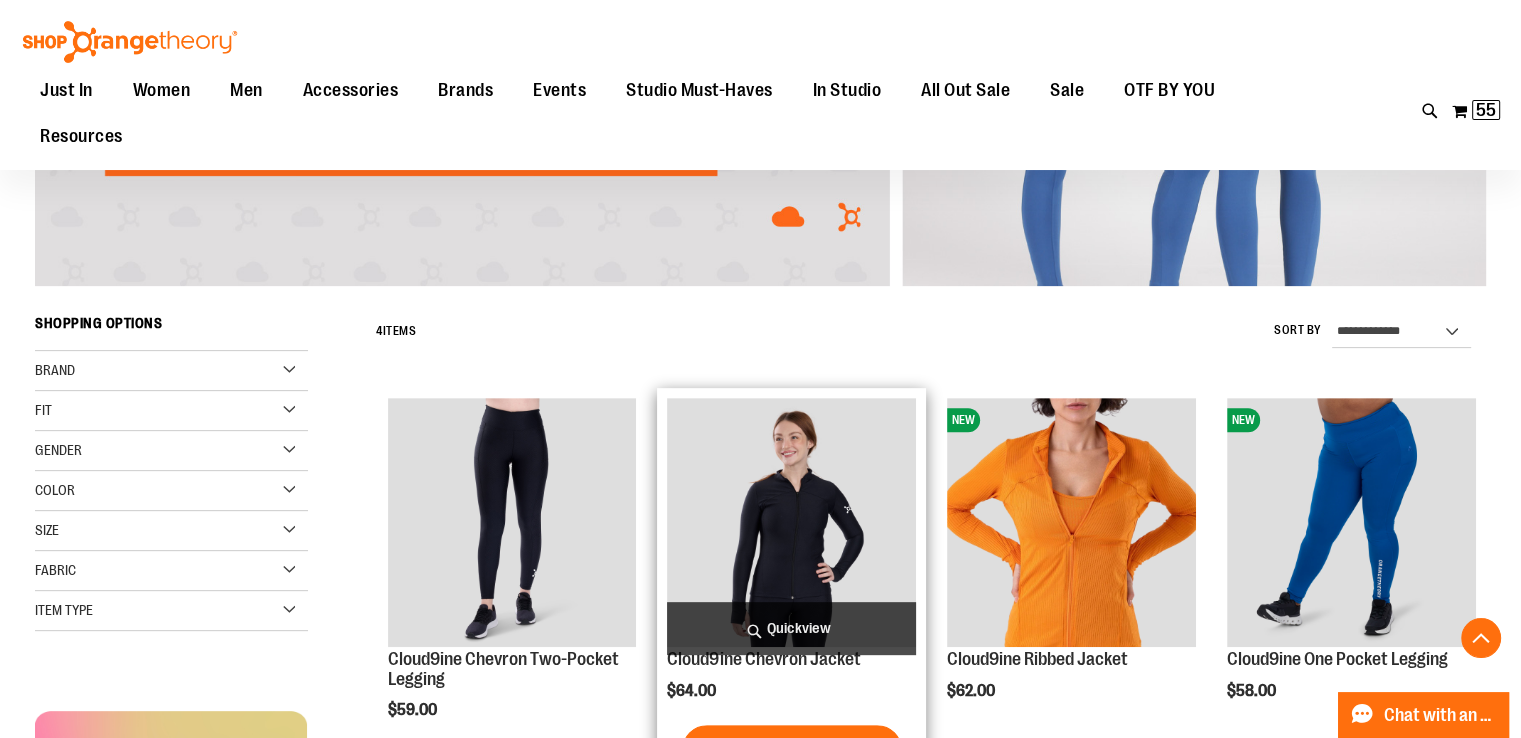 scroll, scrollTop: 800, scrollLeft: 0, axis: vertical 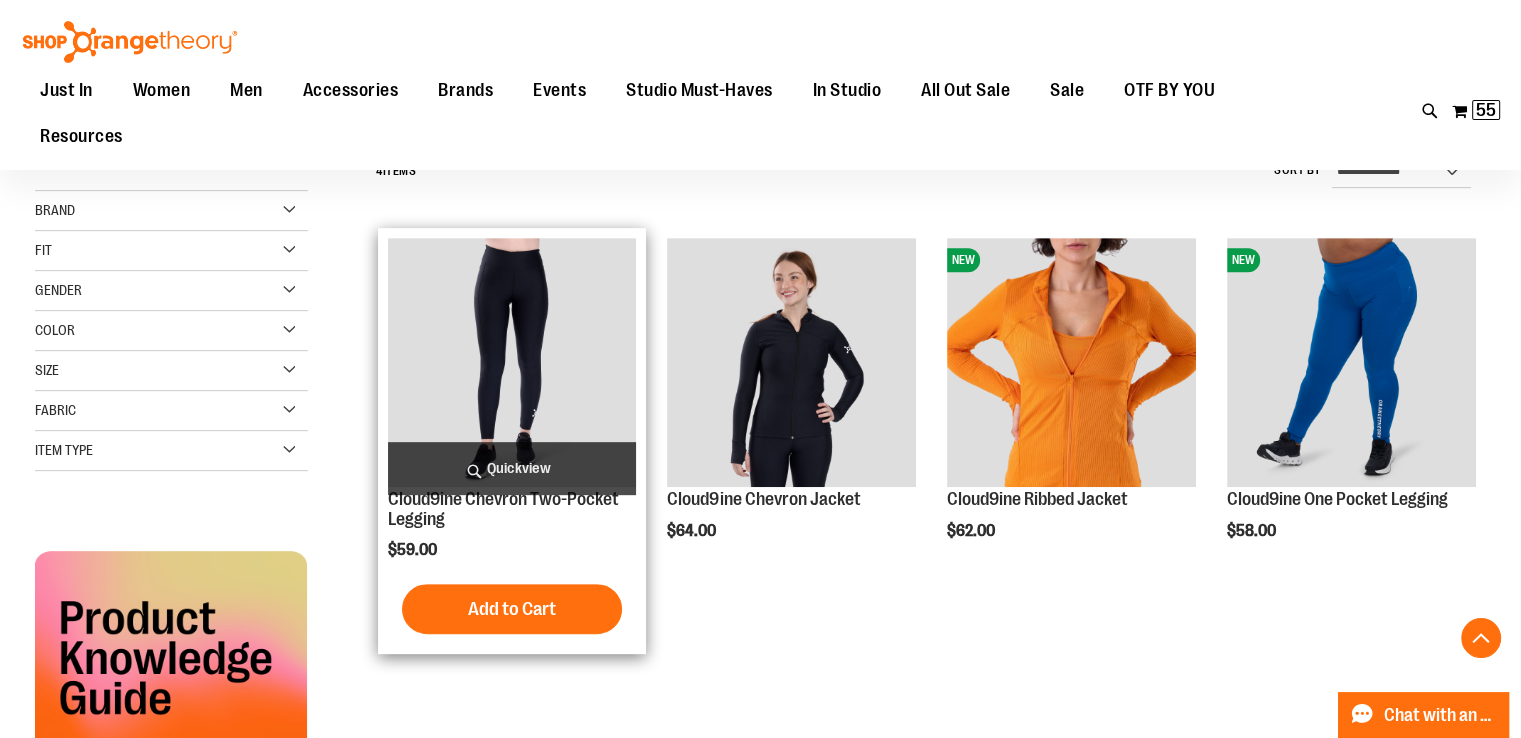 click at bounding box center [512, 362] 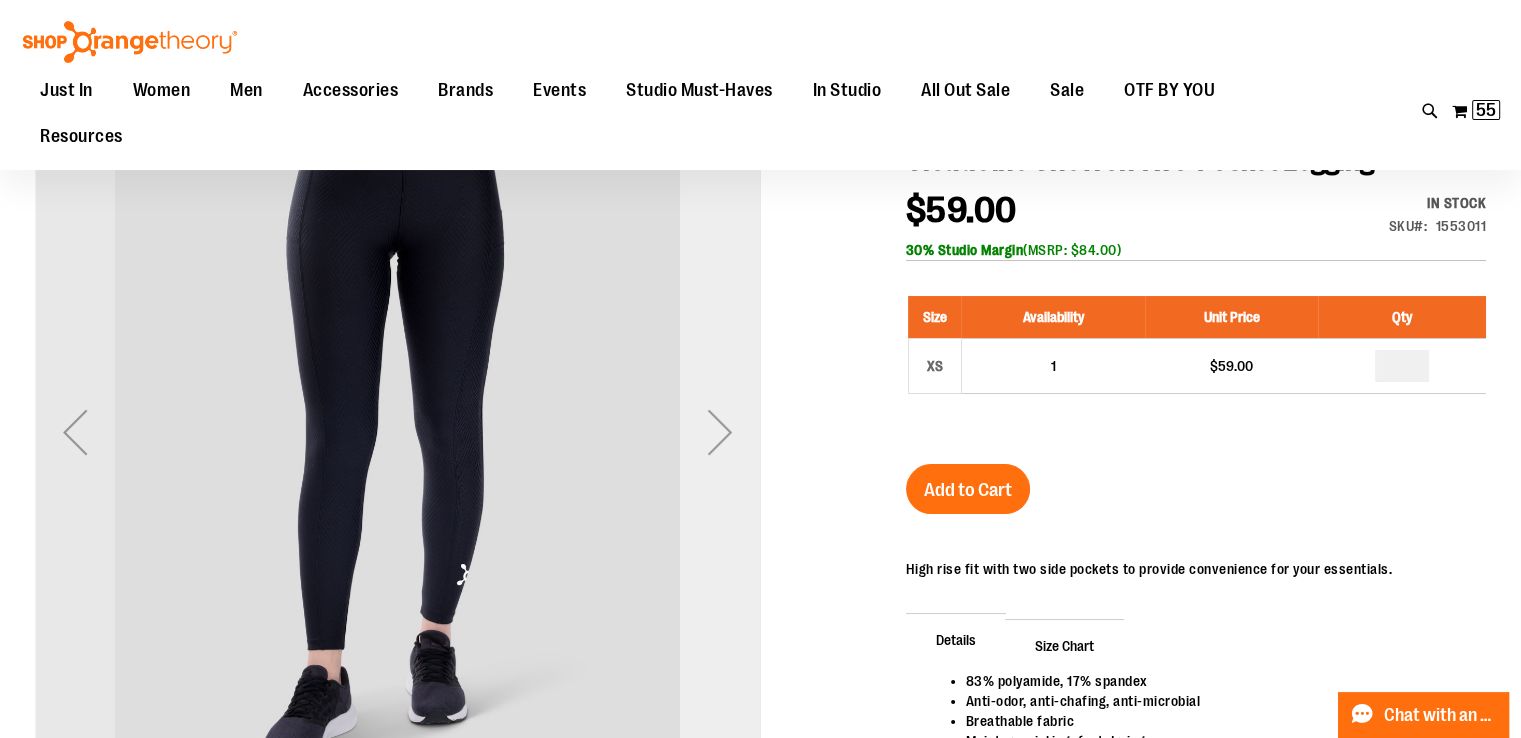 scroll, scrollTop: 98, scrollLeft: 0, axis: vertical 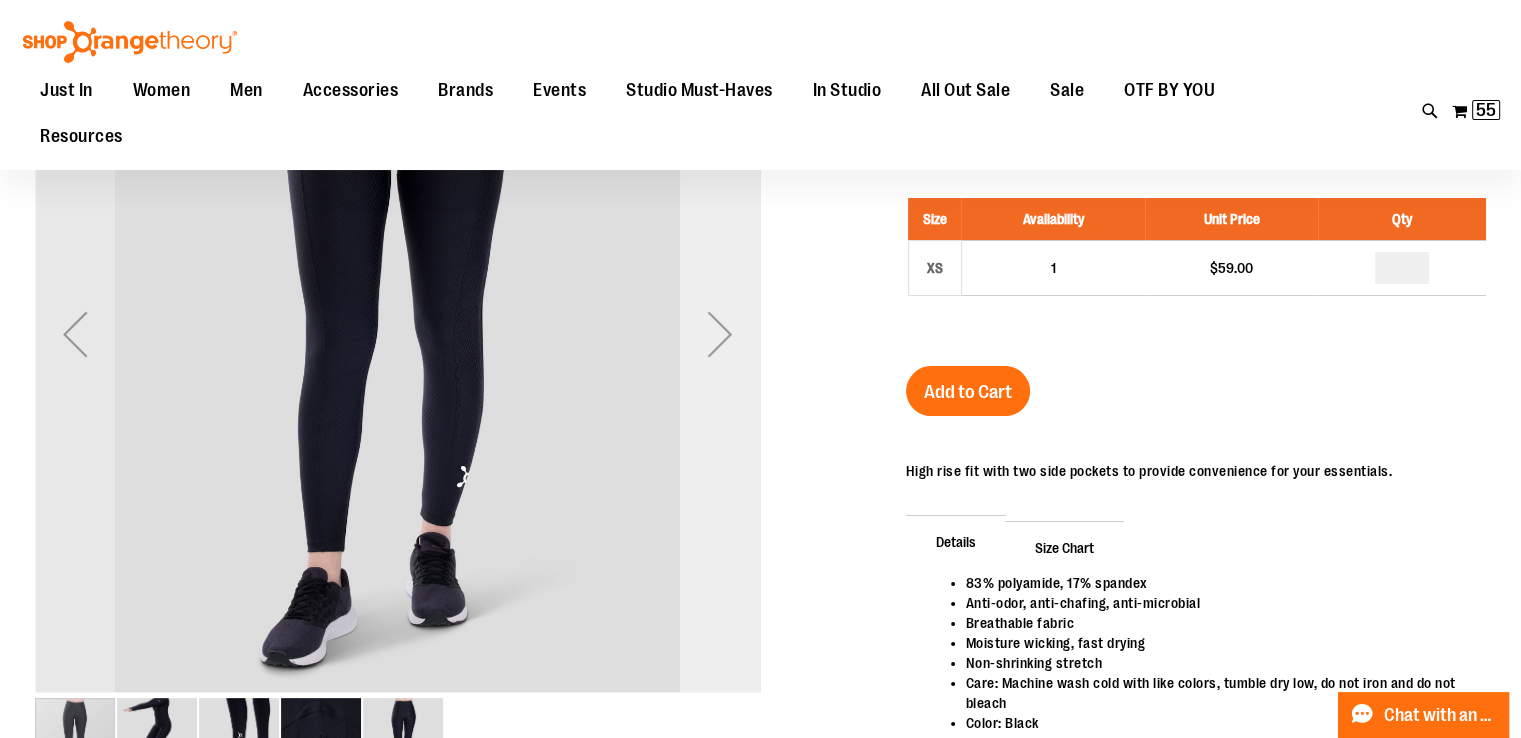 click at bounding box center (720, 334) 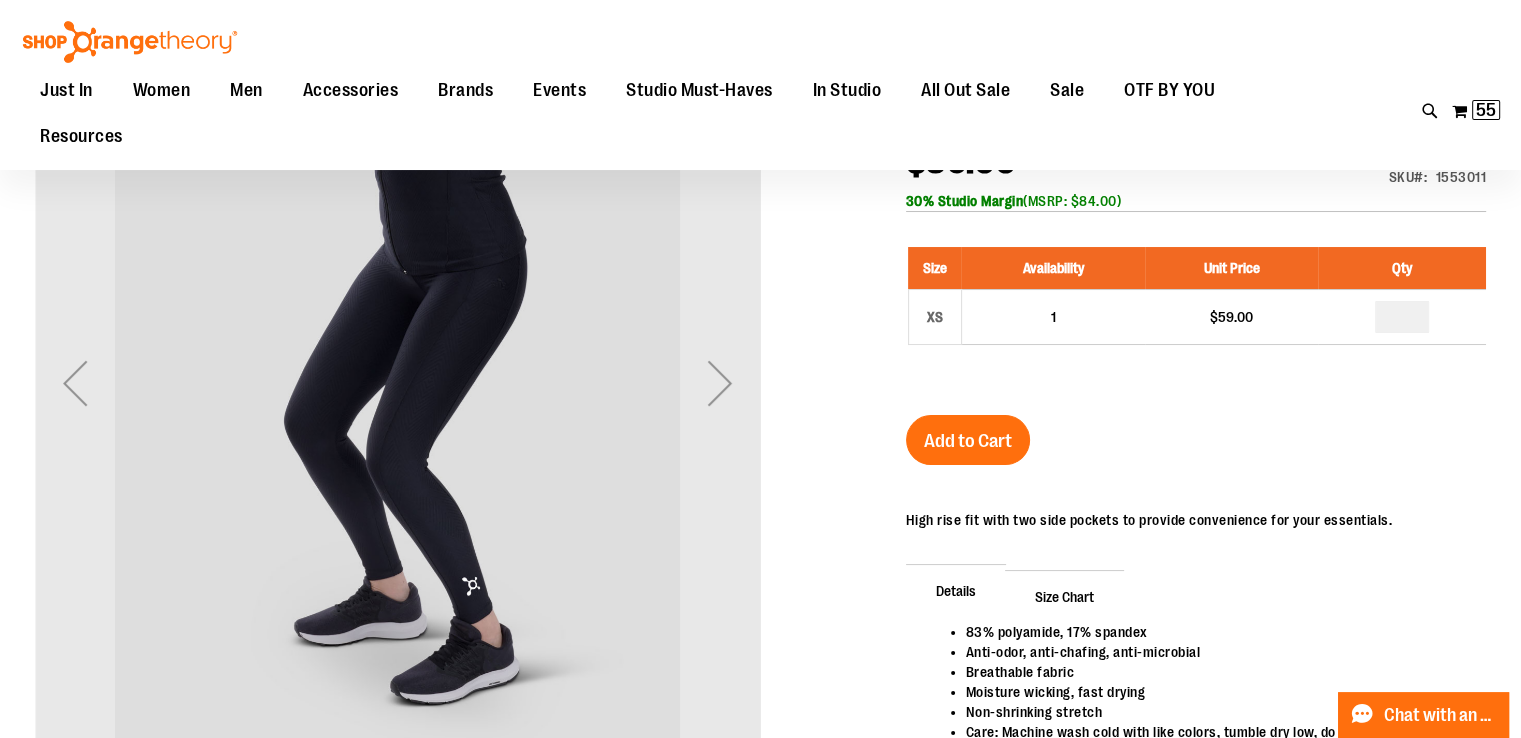 scroll, scrollTop: 98, scrollLeft: 0, axis: vertical 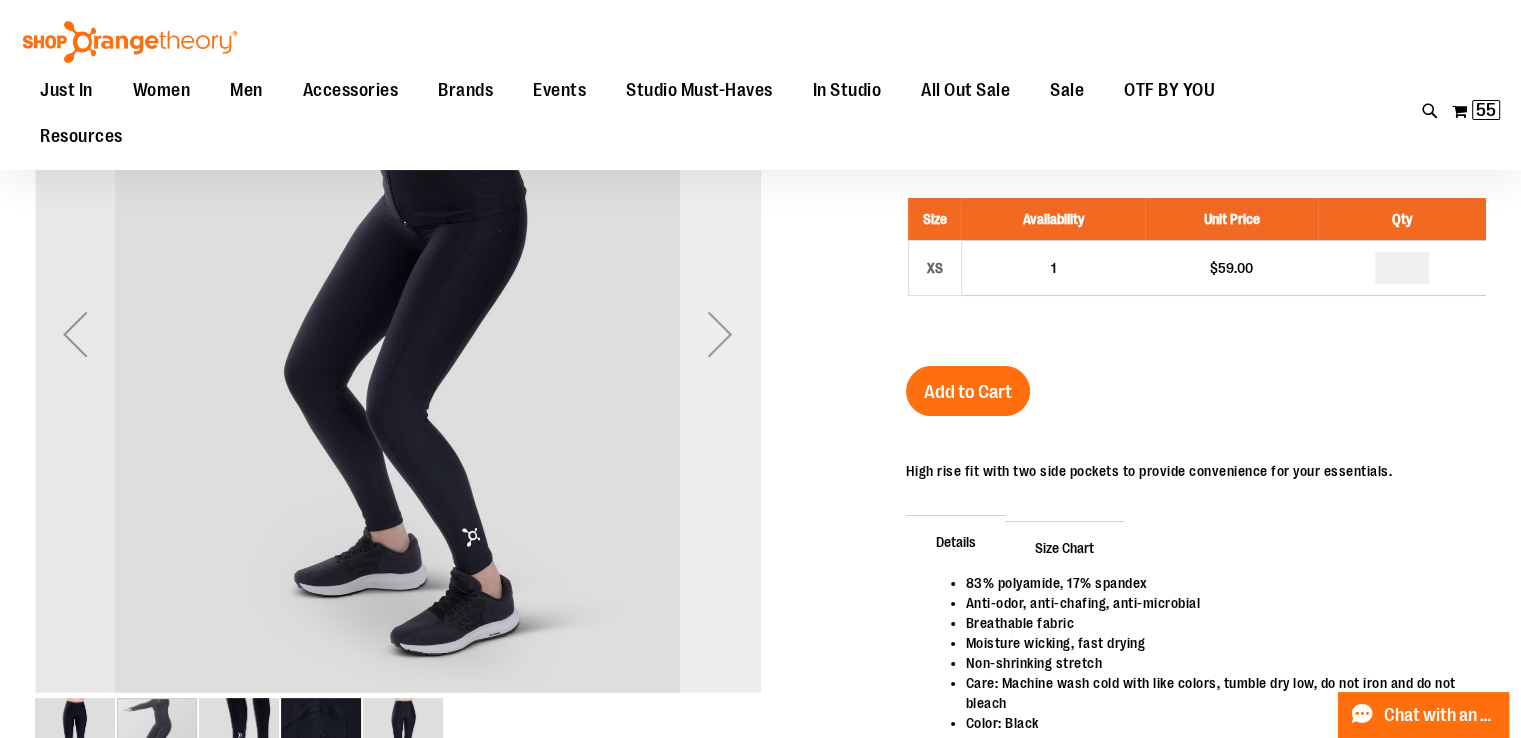 click at bounding box center (720, 334) 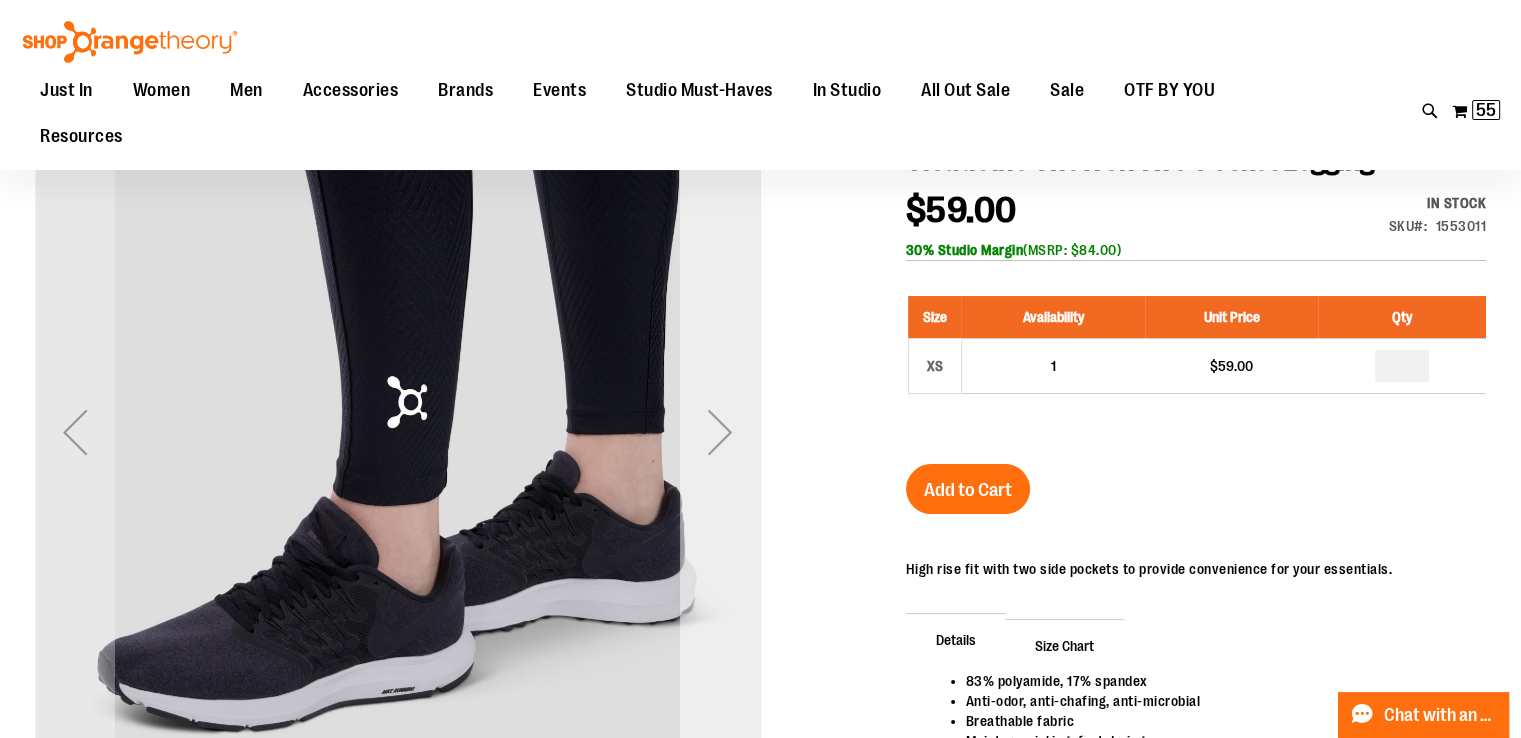 scroll, scrollTop: 198, scrollLeft: 0, axis: vertical 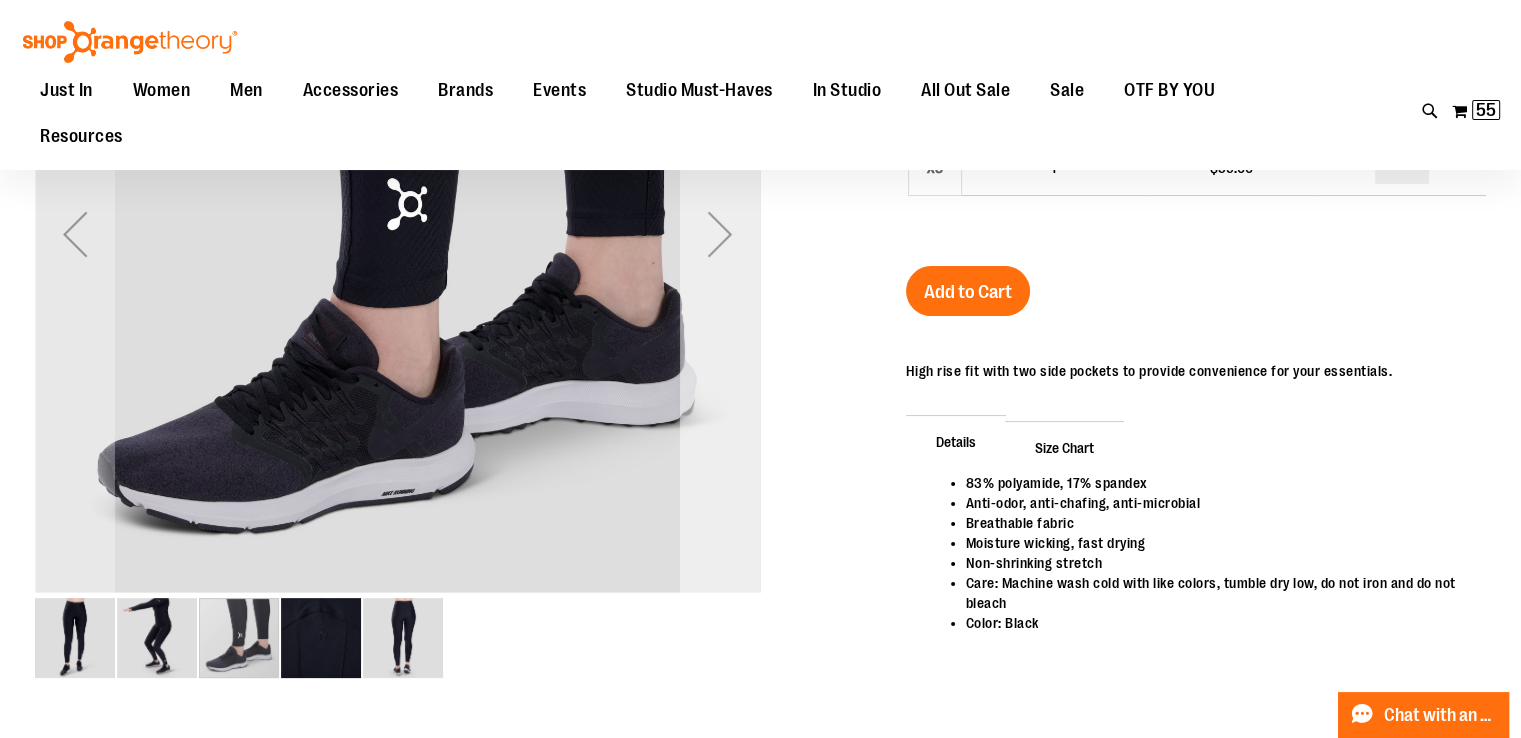 click at bounding box center (720, 234) 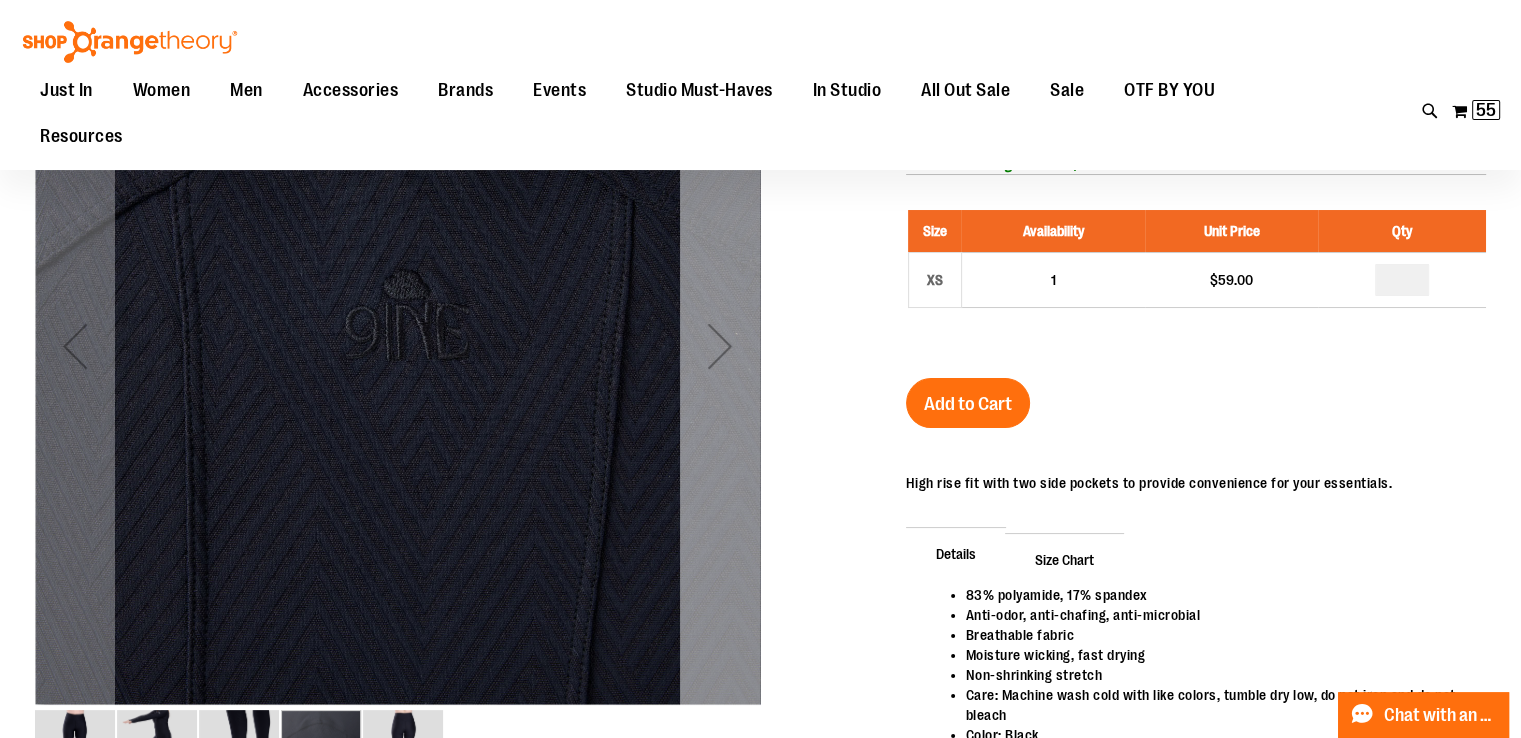 scroll, scrollTop: 0, scrollLeft: 0, axis: both 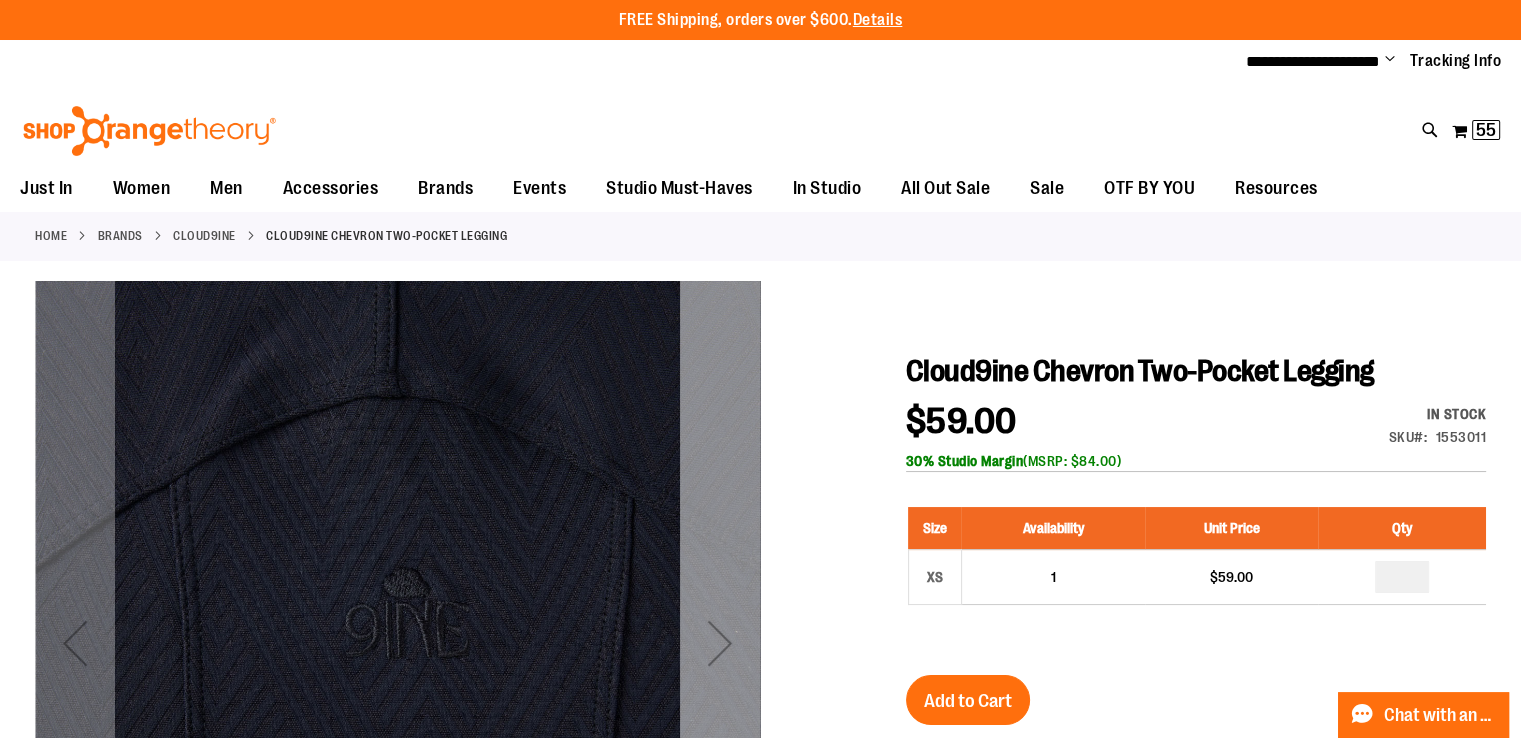 click at bounding box center (720, 643) 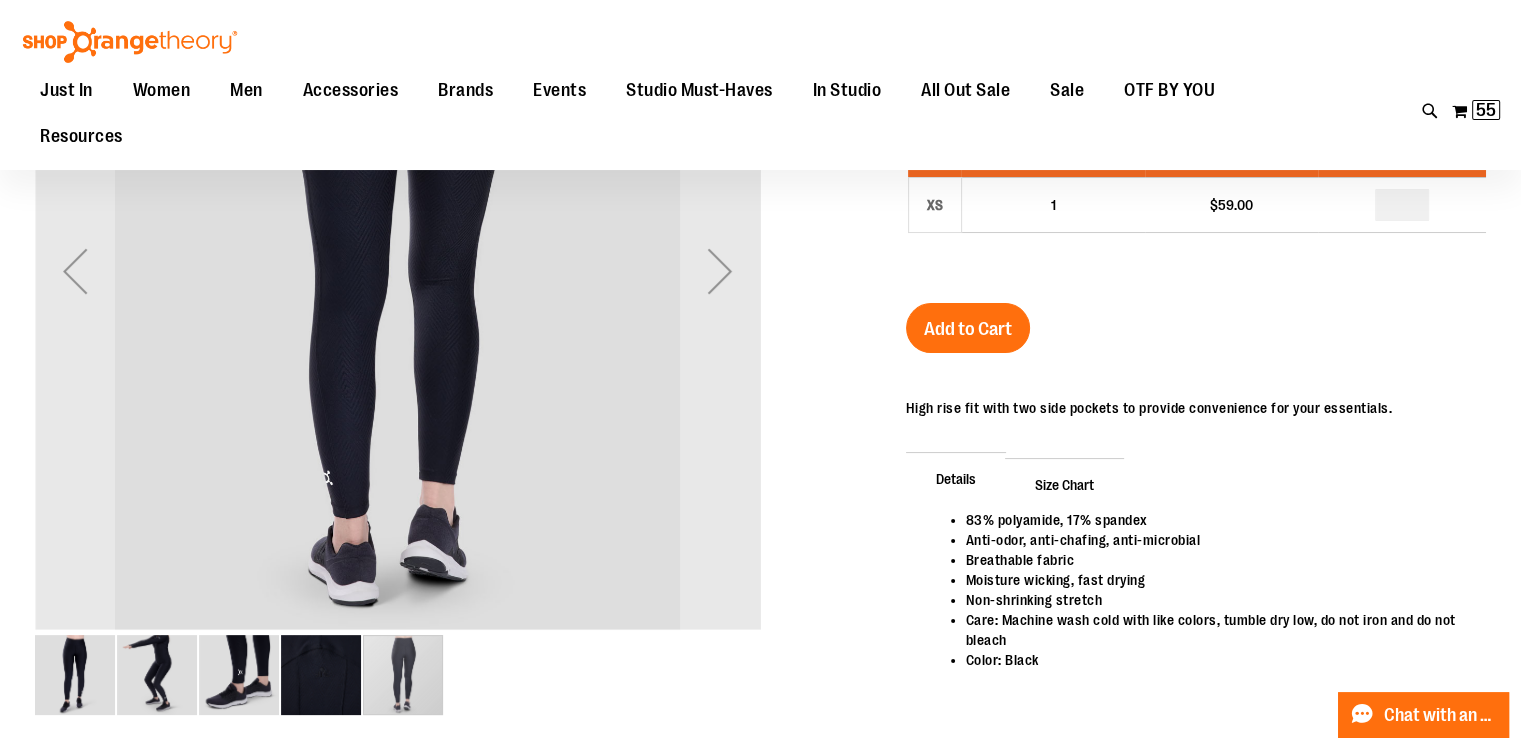 scroll, scrollTop: 298, scrollLeft: 0, axis: vertical 